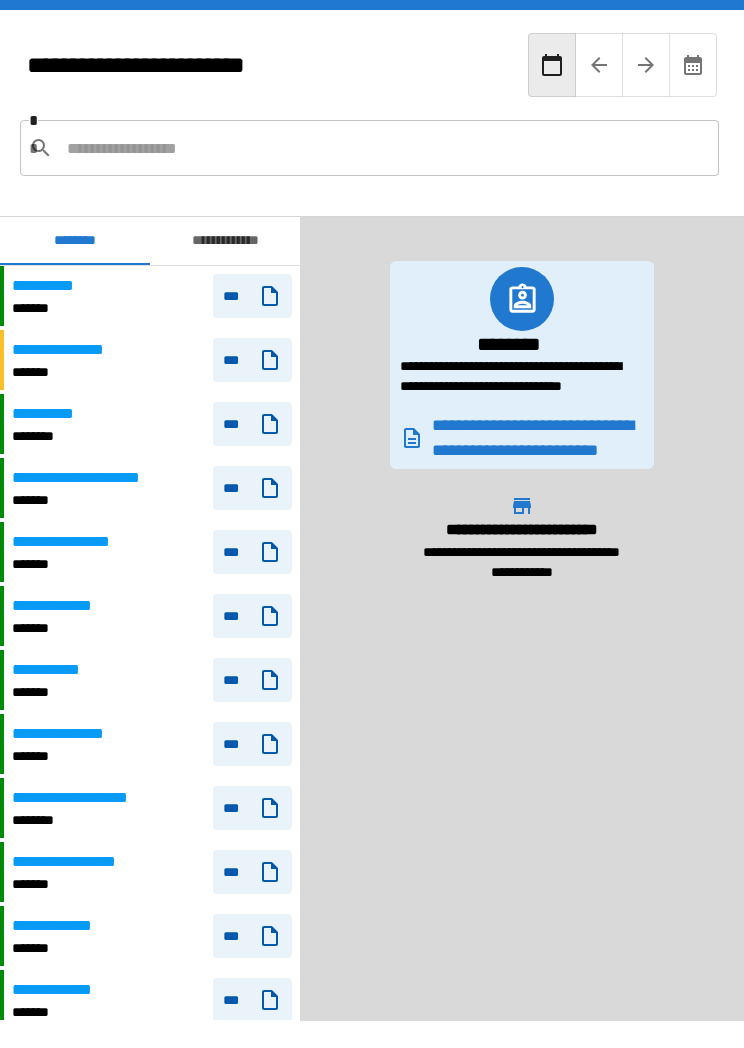 scroll, scrollTop: 33, scrollLeft: 0, axis: vertical 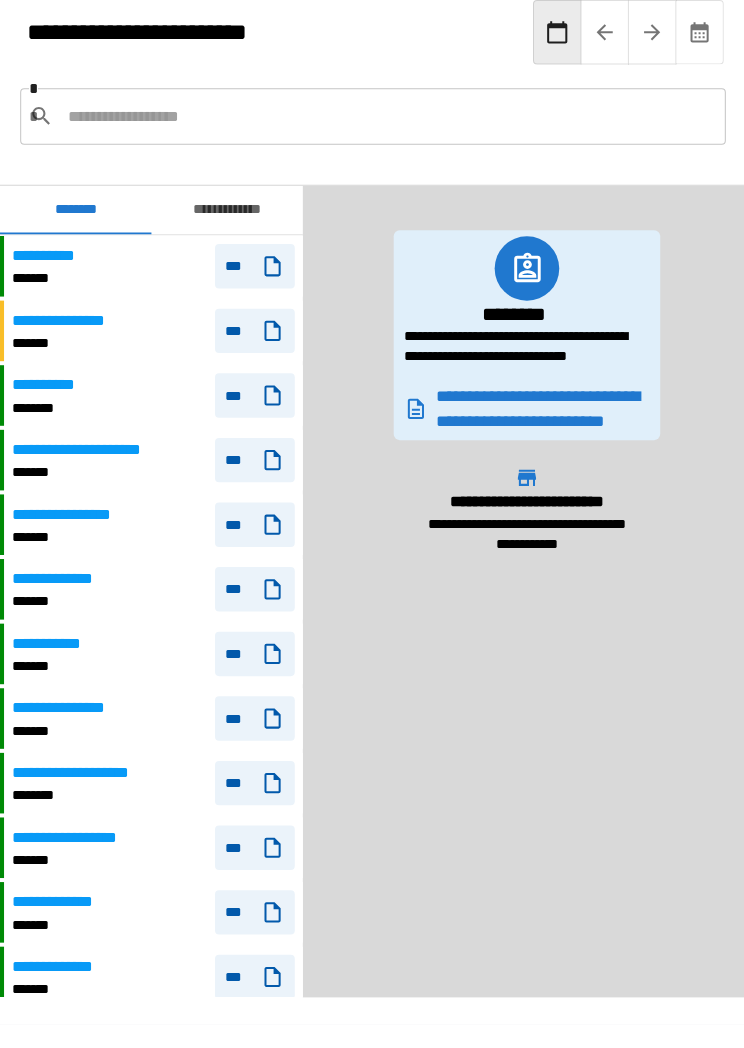 click on "**********" at bounding box center [225, 208] 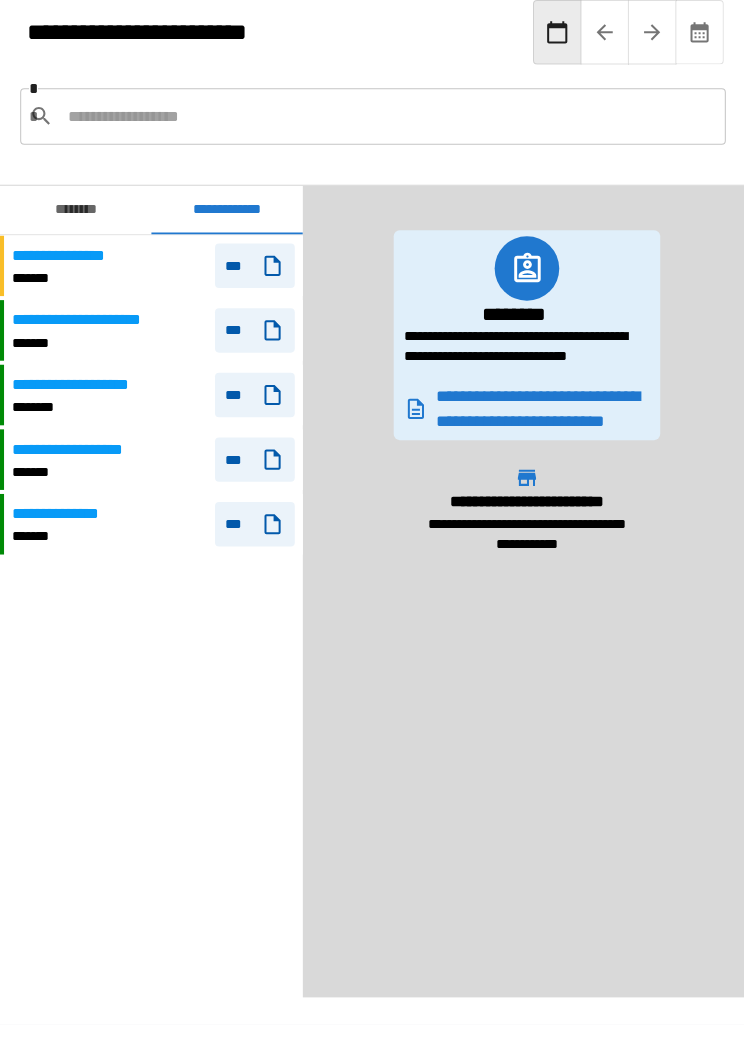 click 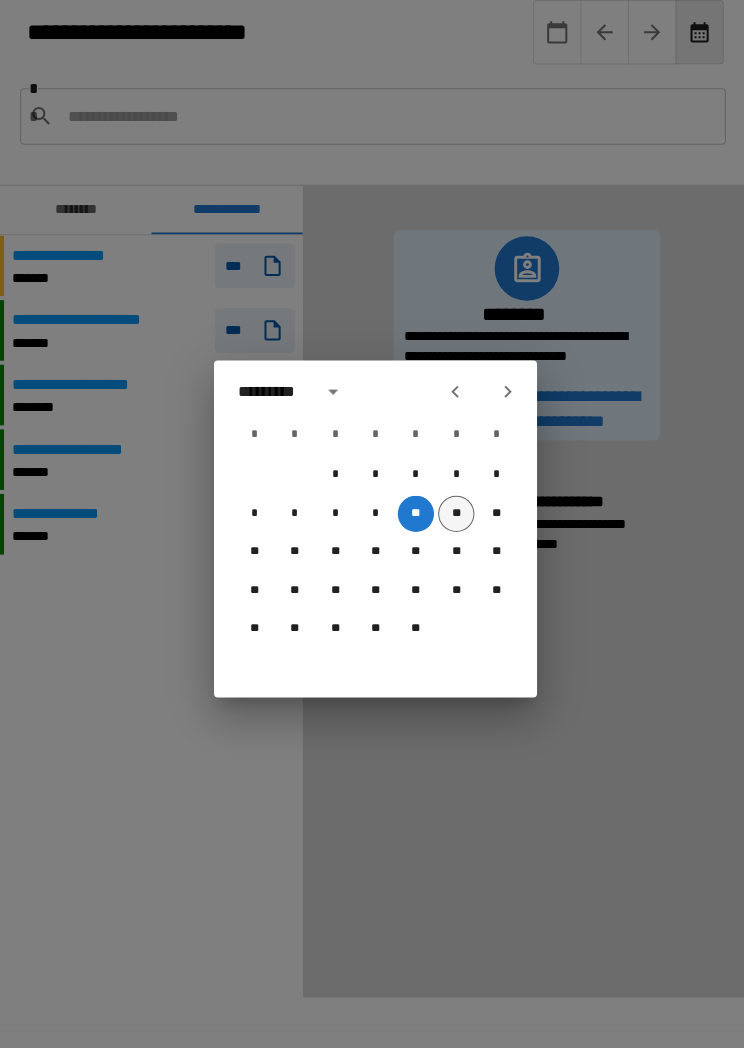 click on "**" at bounding box center (452, 509) 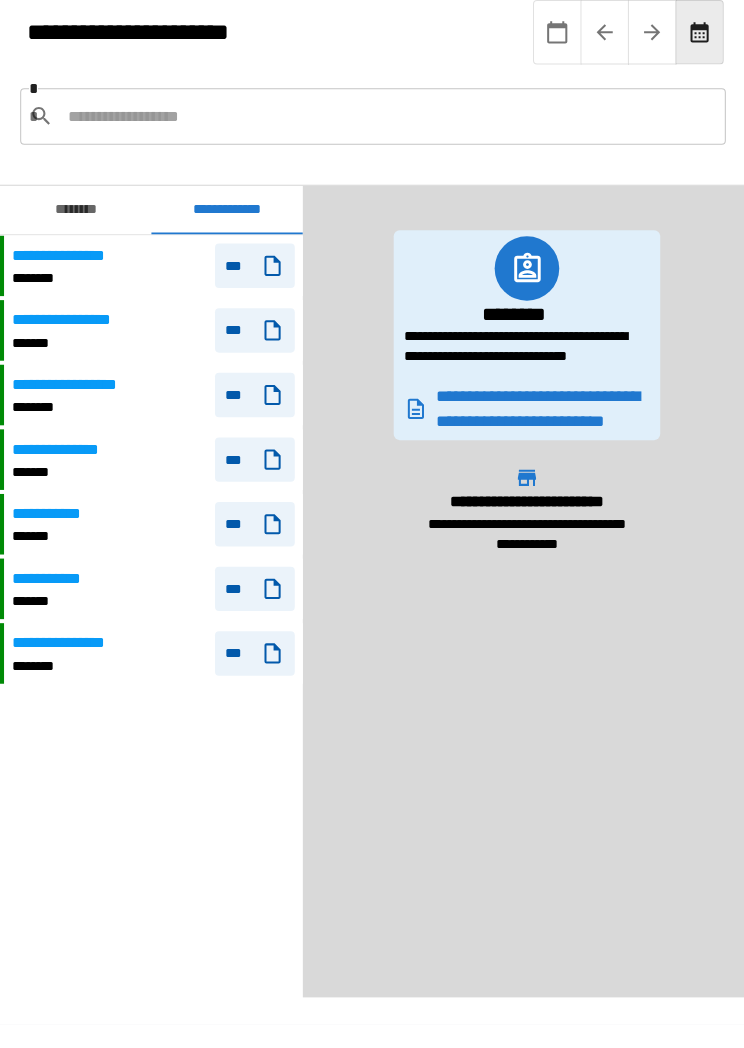 click on "**********" at bounding box center [152, 583] 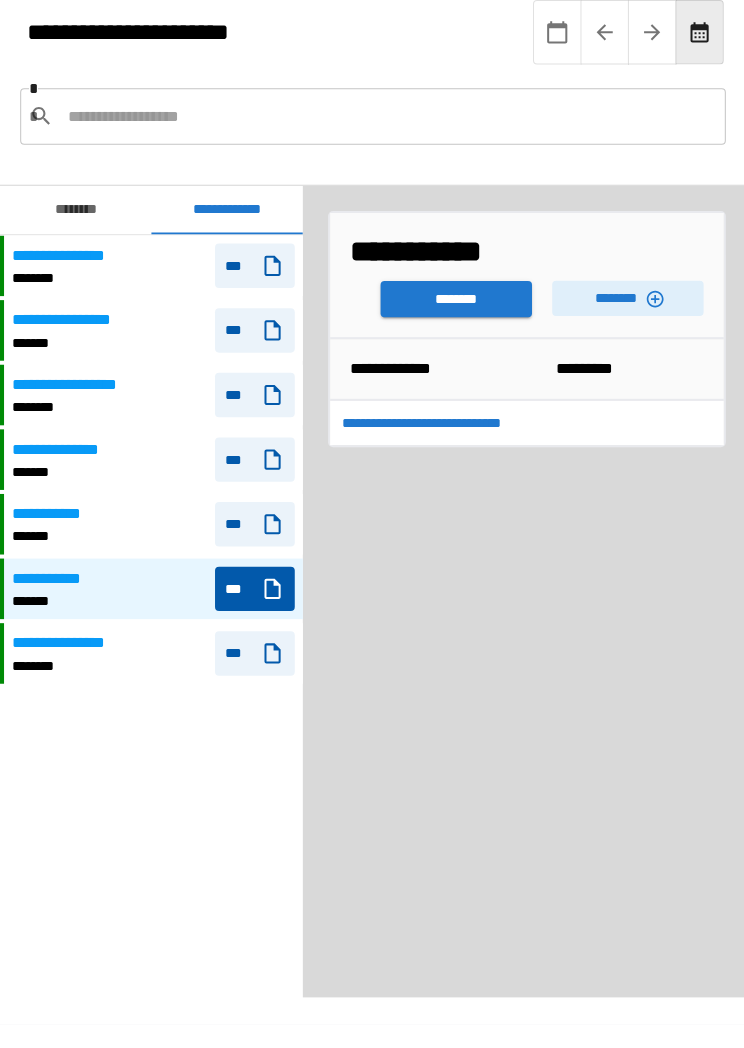 click on "********" at bounding box center (452, 296) 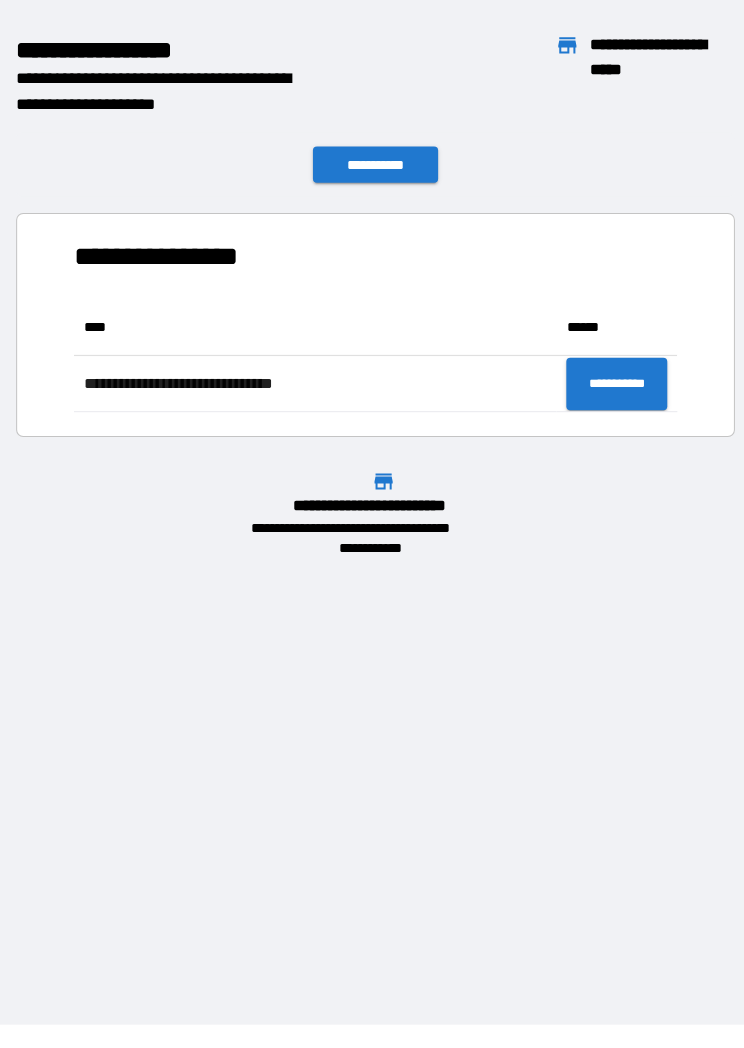 scroll, scrollTop: 1, scrollLeft: 1, axis: both 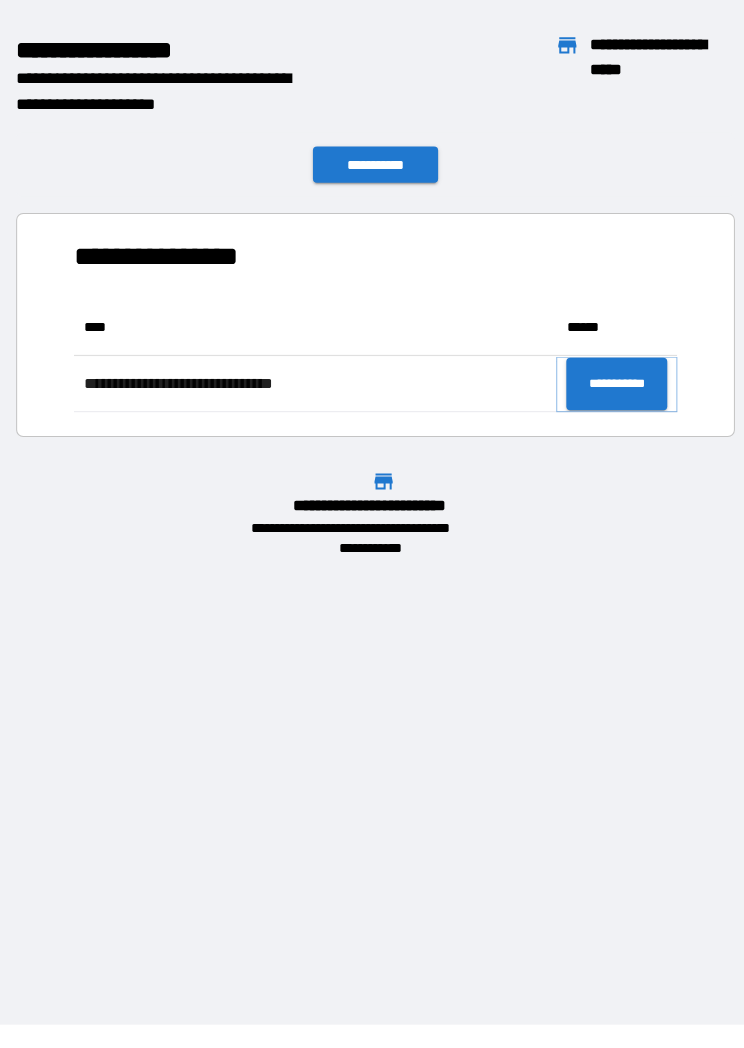 click on "**********" at bounding box center (611, 380) 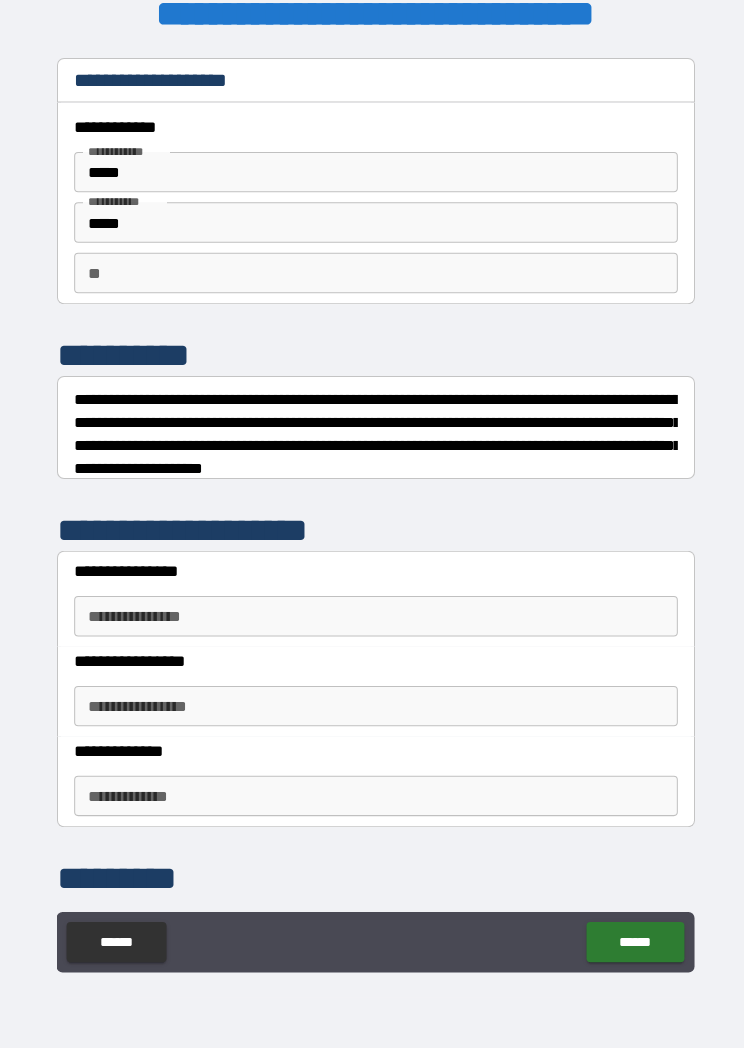 click on "**********" at bounding box center [372, 610] 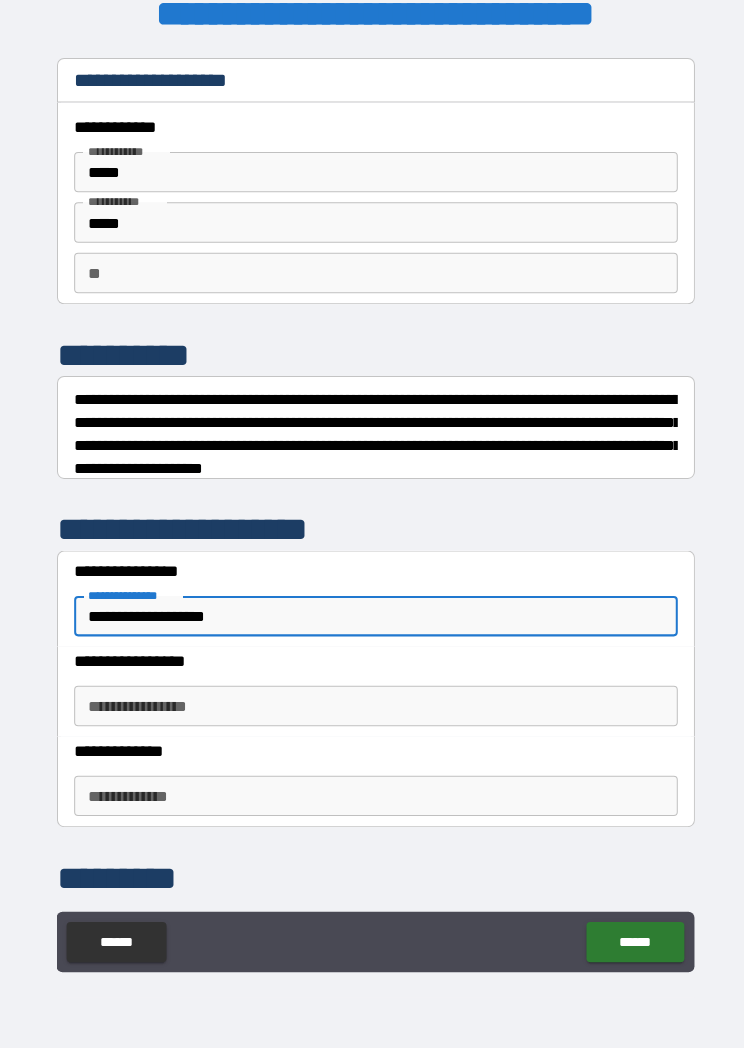 type on "**********" 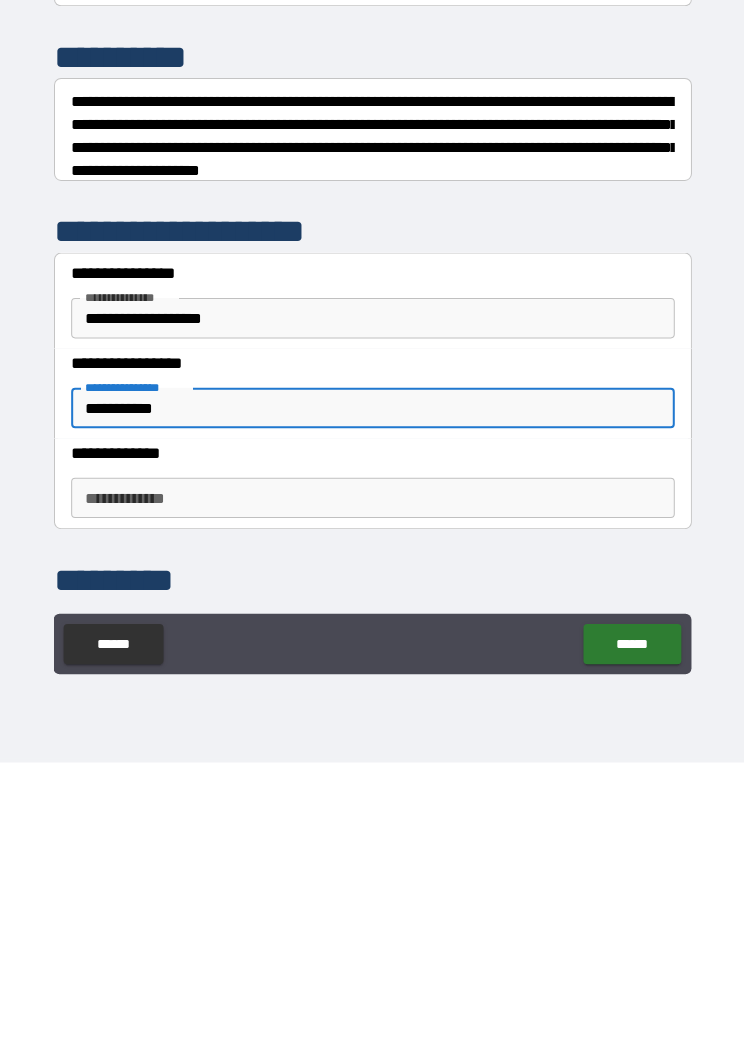 type on "**********" 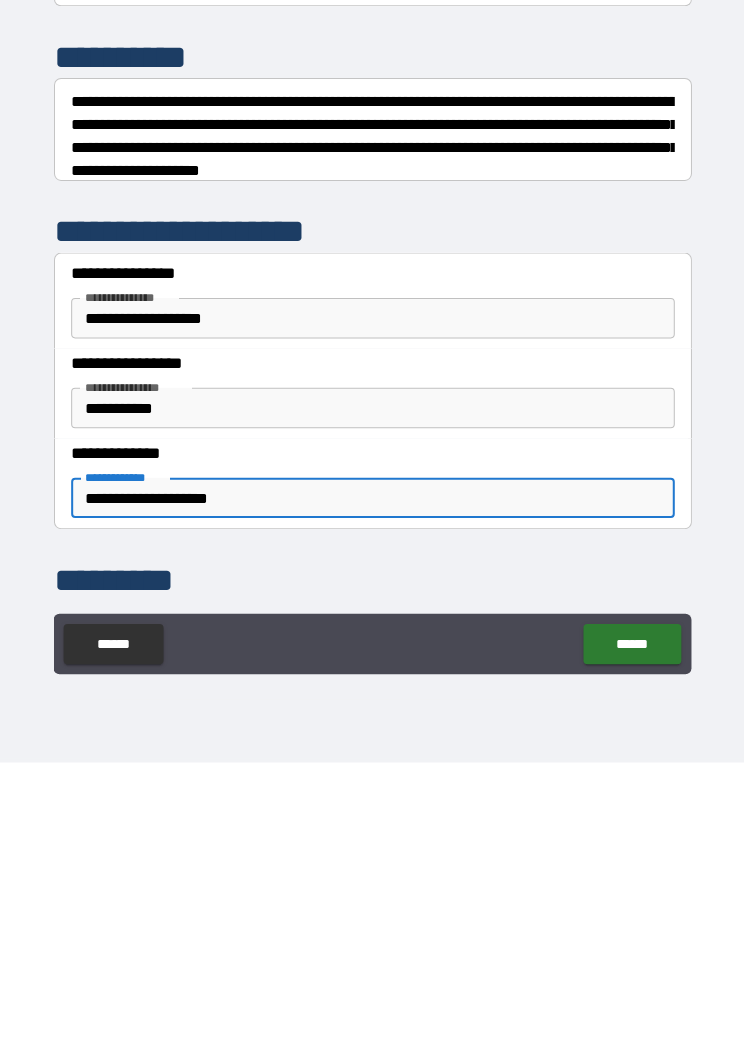 type on "**********" 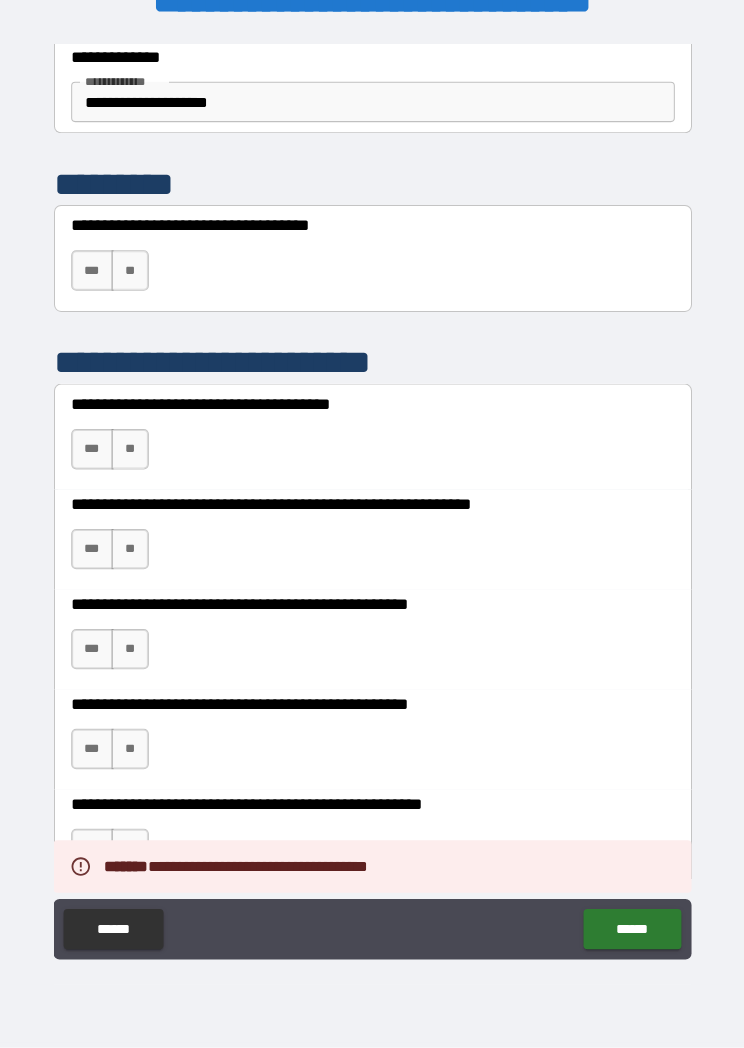 scroll, scrollTop: 636, scrollLeft: 0, axis: vertical 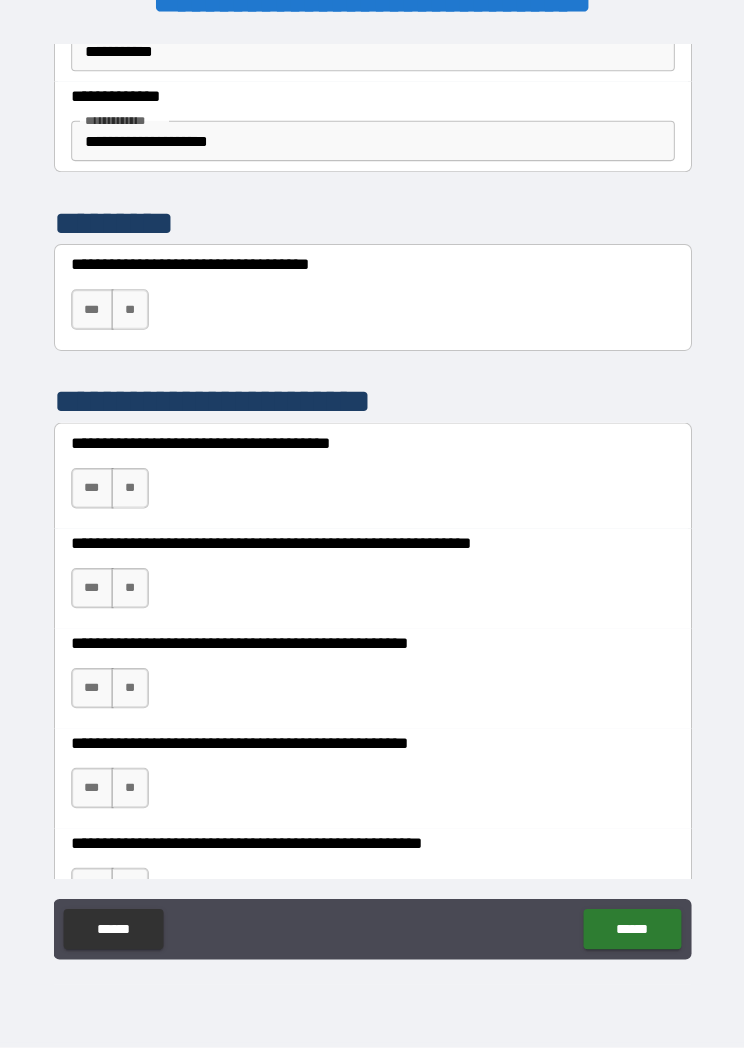 click on "**" at bounding box center [131, 316] 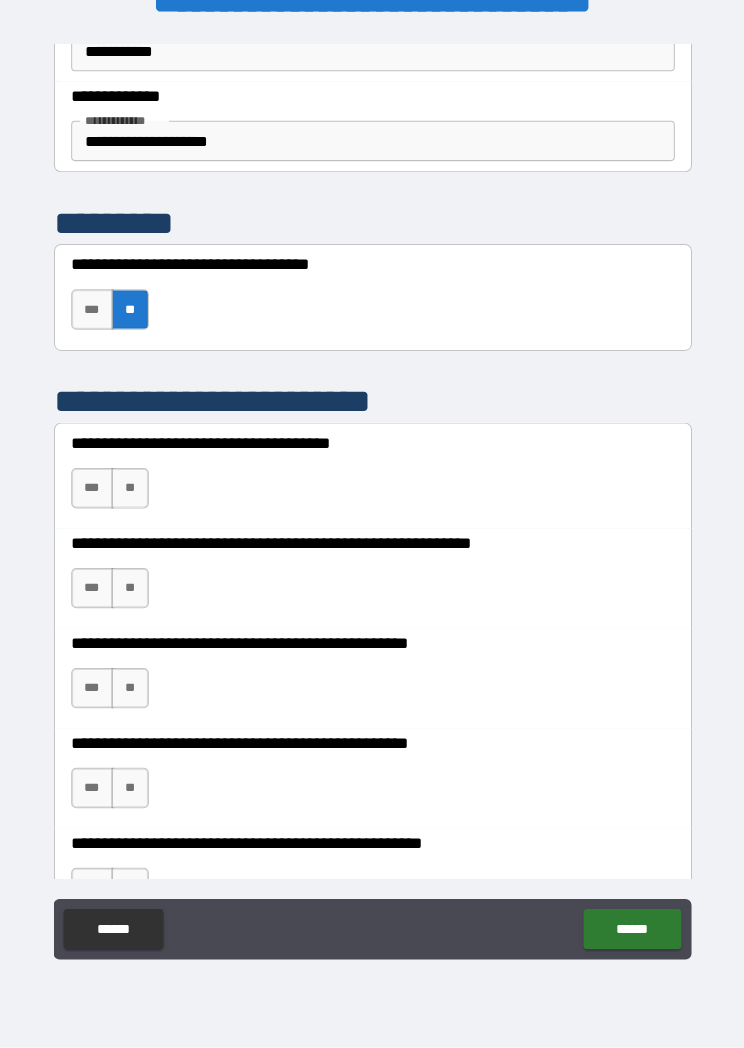 click on "**" at bounding box center [131, 493] 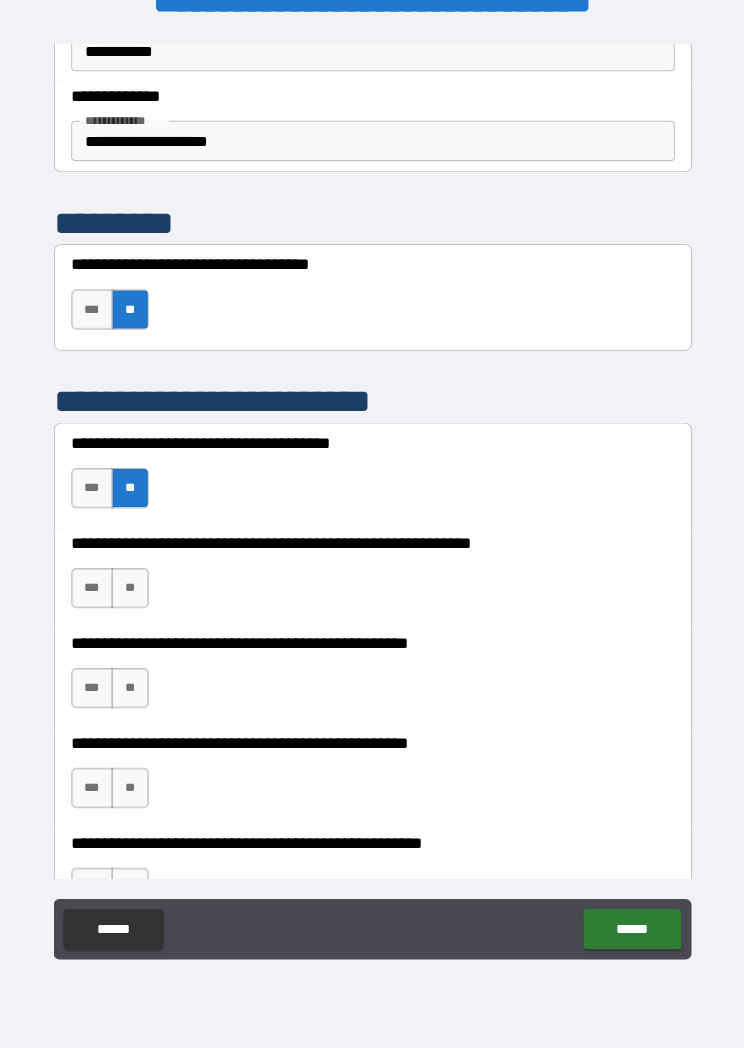 click on "**" at bounding box center [131, 592] 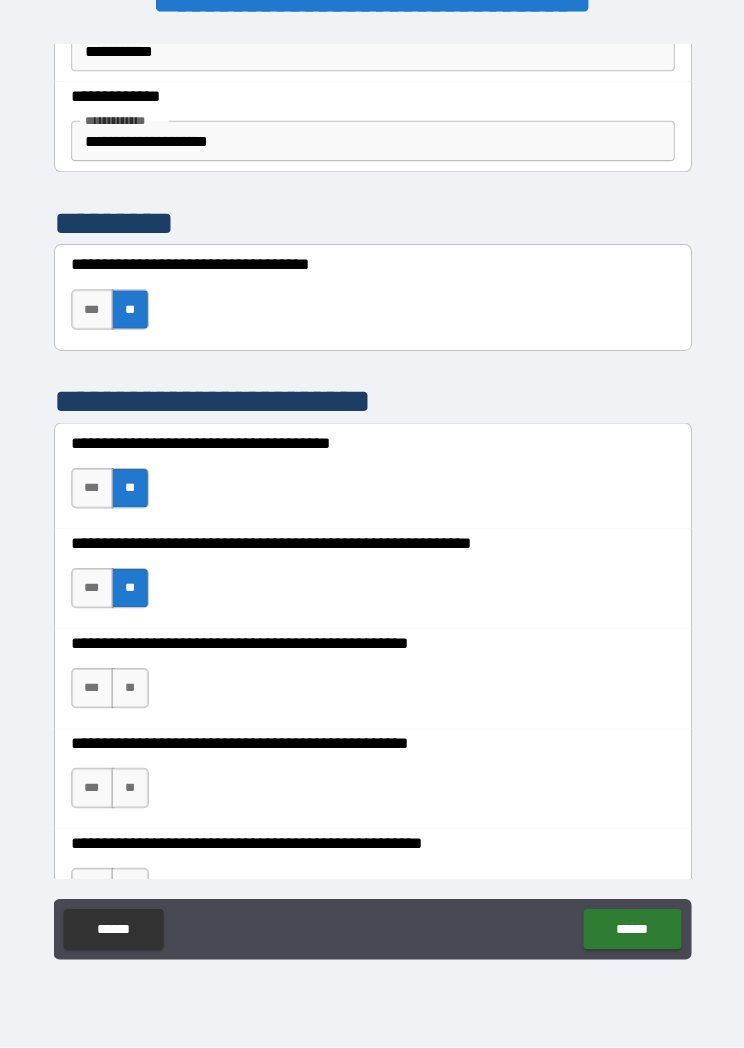 click on "**" at bounding box center [131, 691] 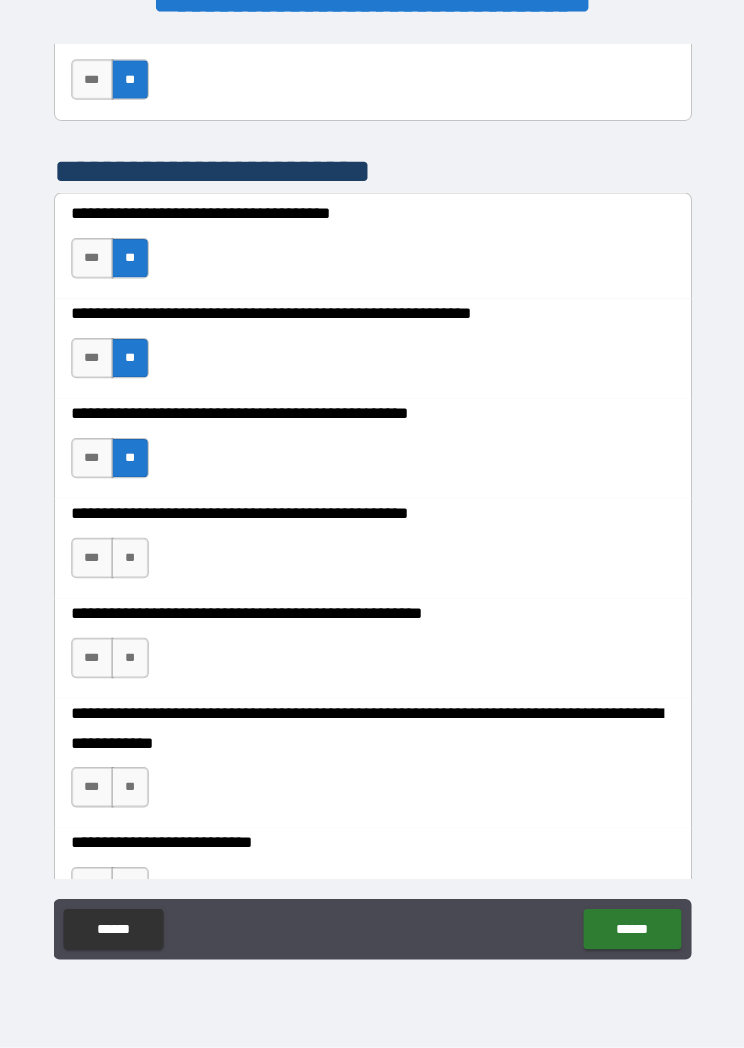 scroll, scrollTop: 868, scrollLeft: 0, axis: vertical 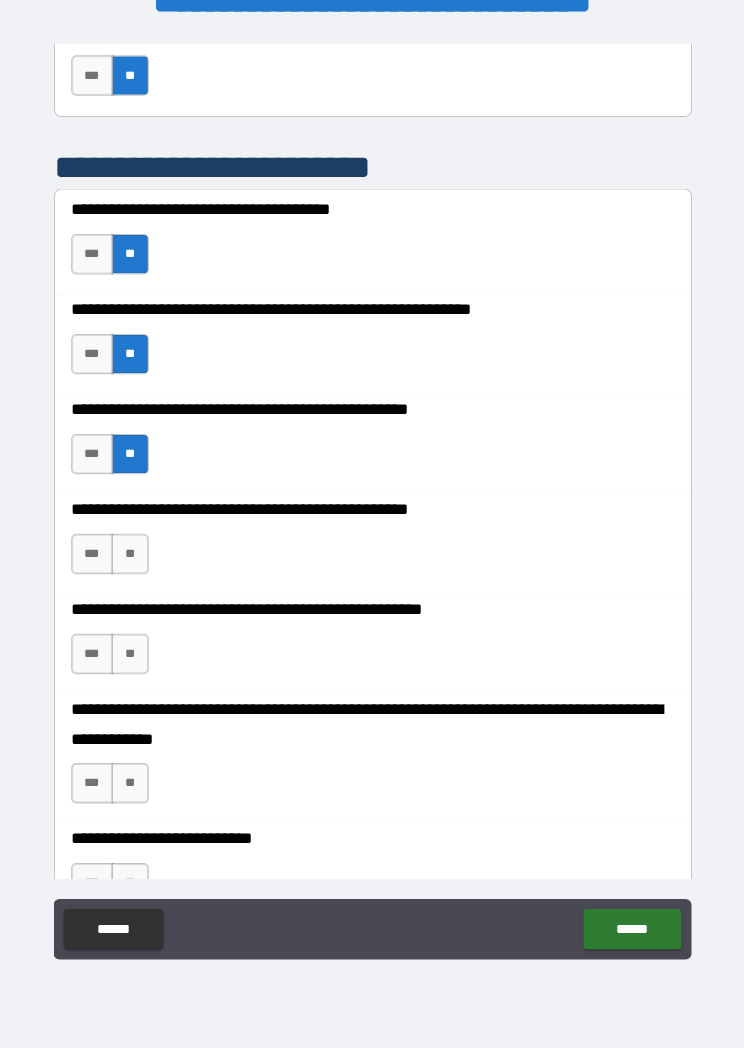 click on "**" at bounding box center (131, 558) 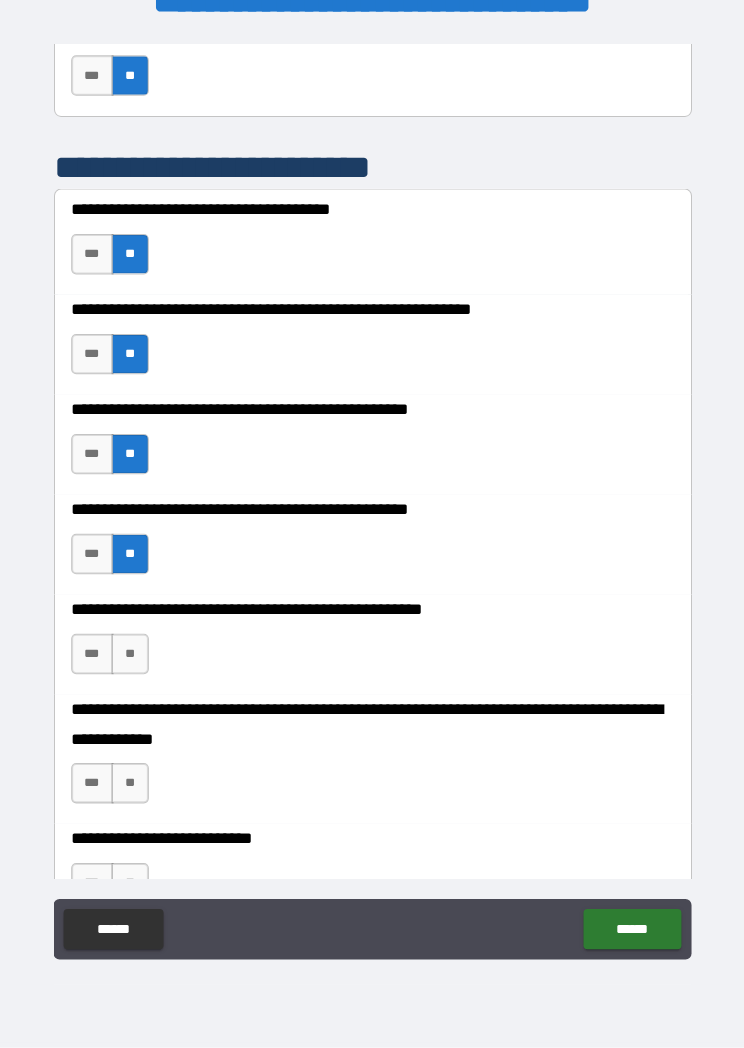 click on "**" at bounding box center [131, 657] 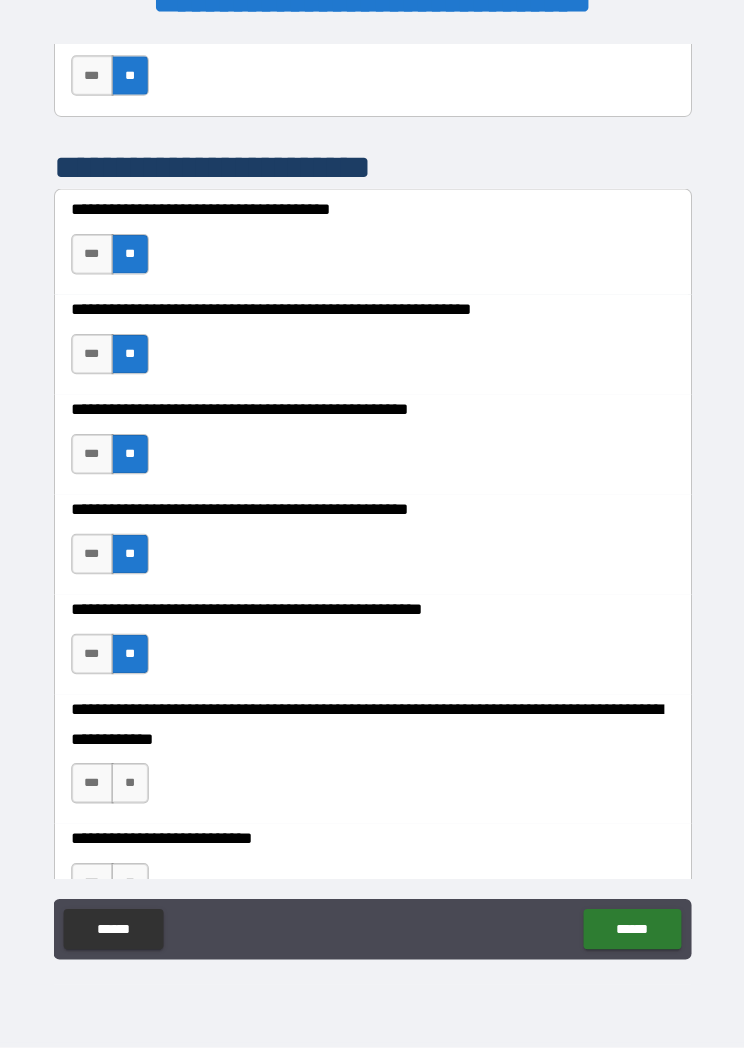 click on "**" at bounding box center [131, 785] 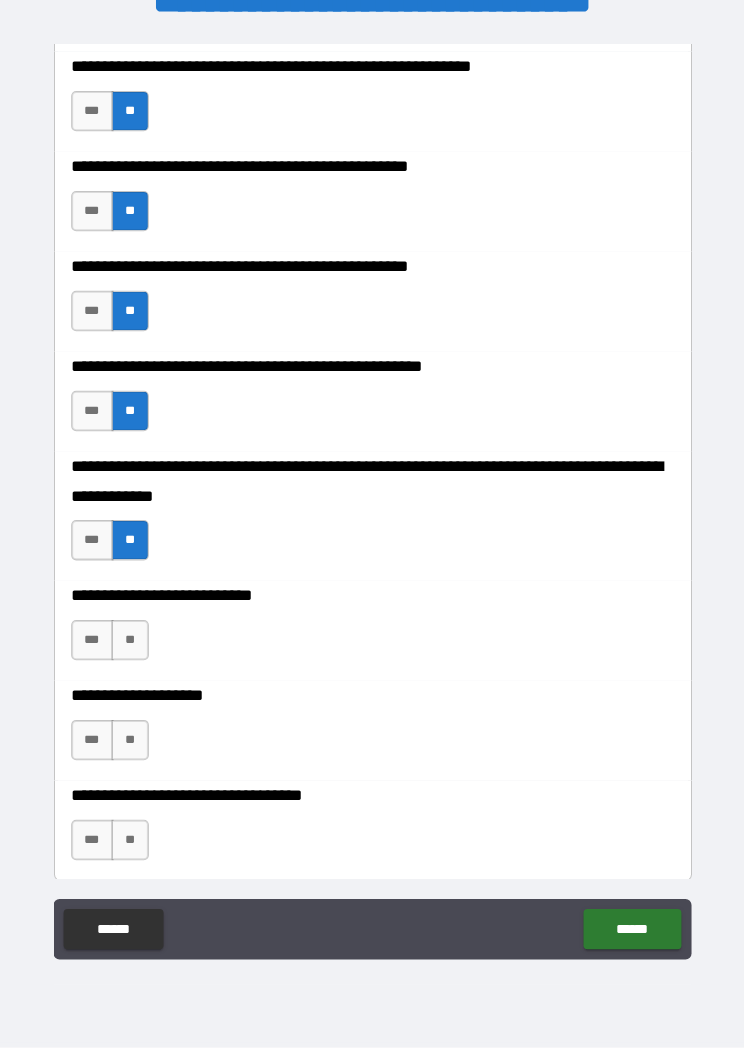 scroll, scrollTop: 1110, scrollLeft: 0, axis: vertical 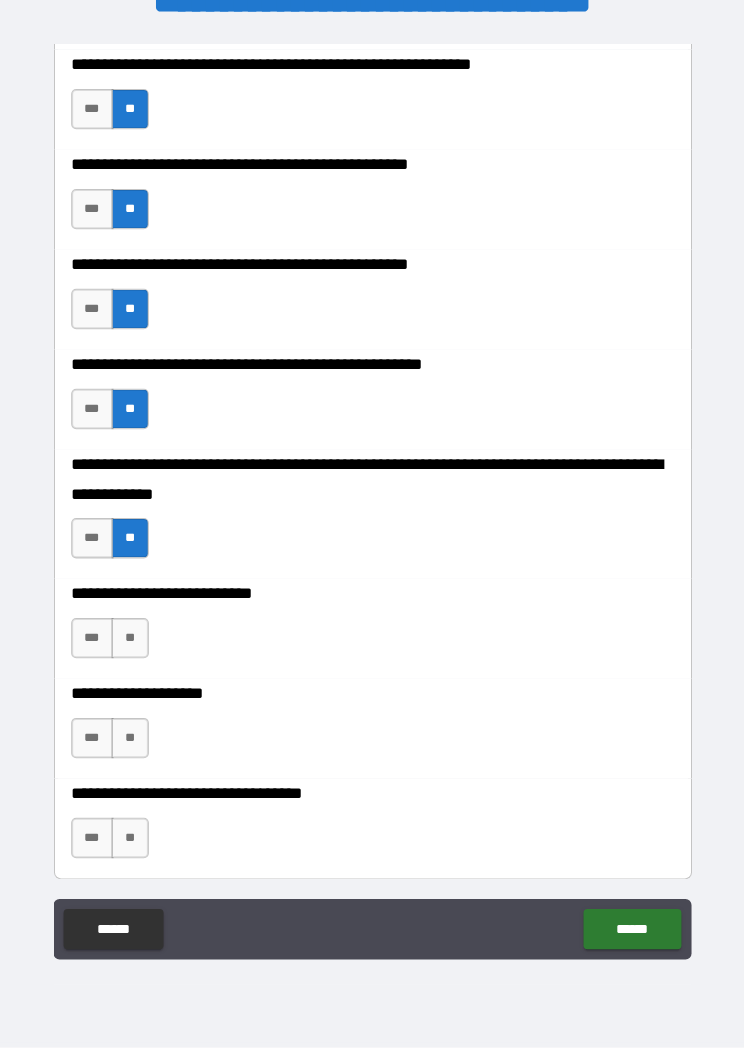 click on "**" at bounding box center [131, 642] 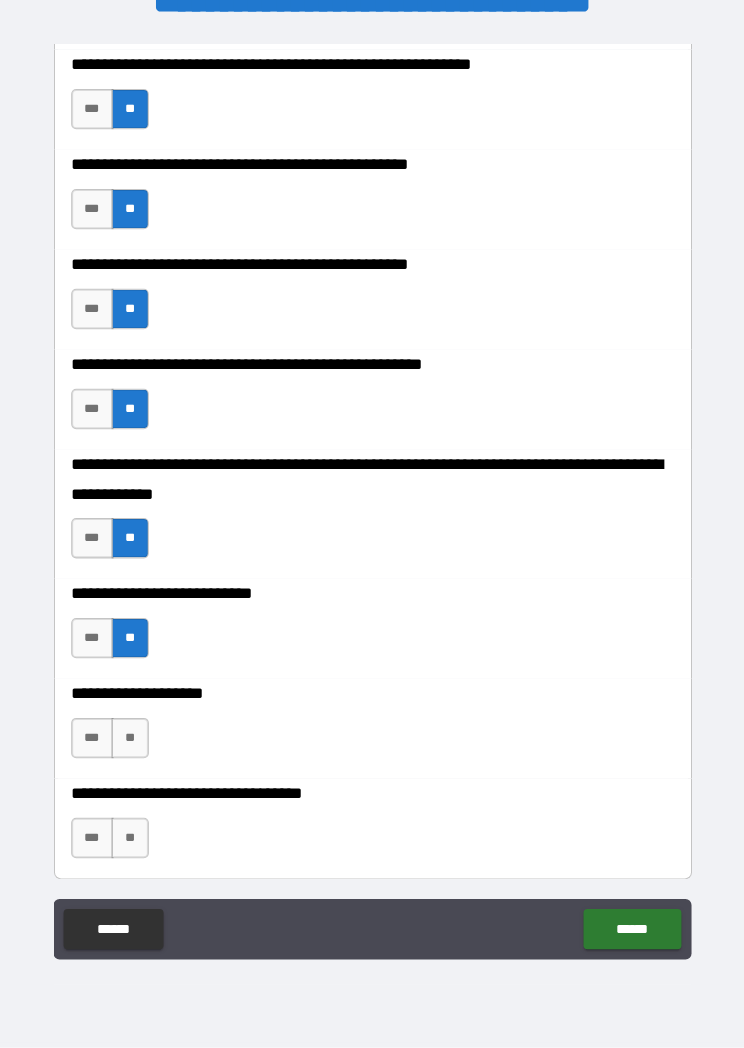 click on "**" at bounding box center (131, 741) 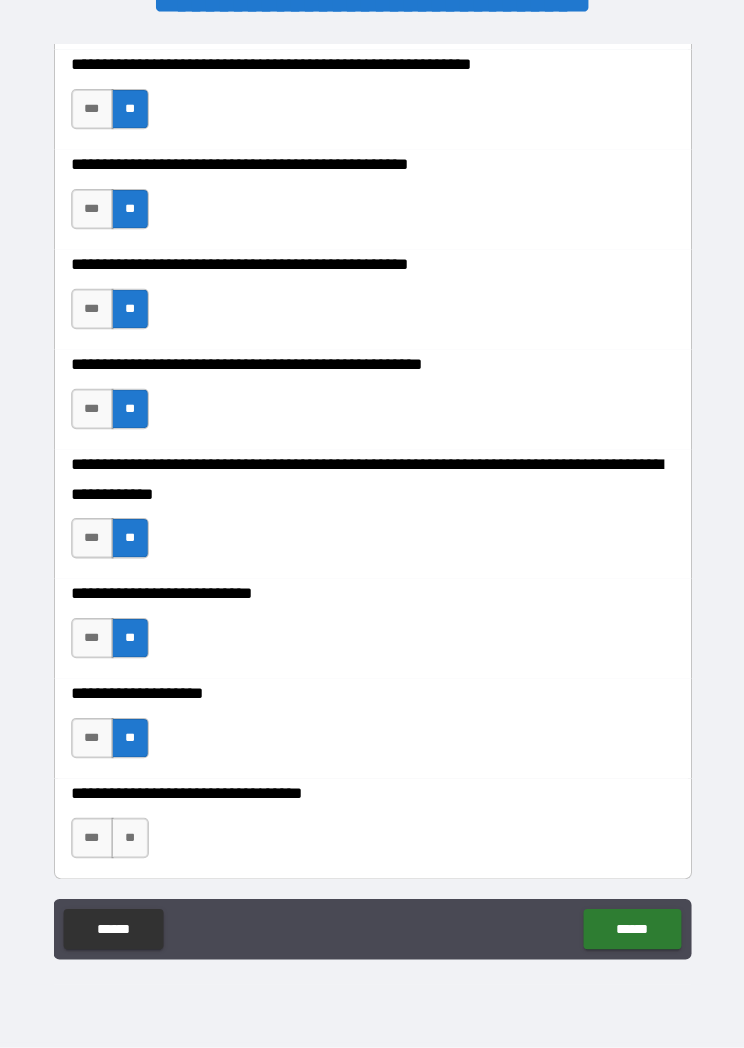 click on "**" at bounding box center [131, 840] 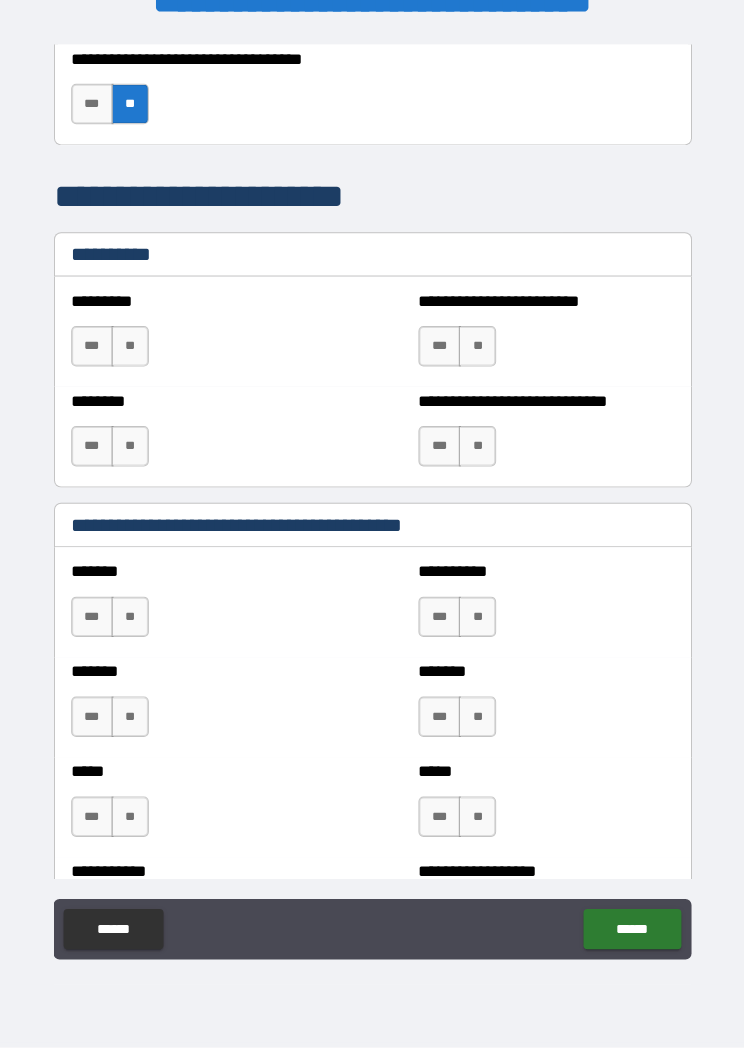 scroll, scrollTop: 1838, scrollLeft: 0, axis: vertical 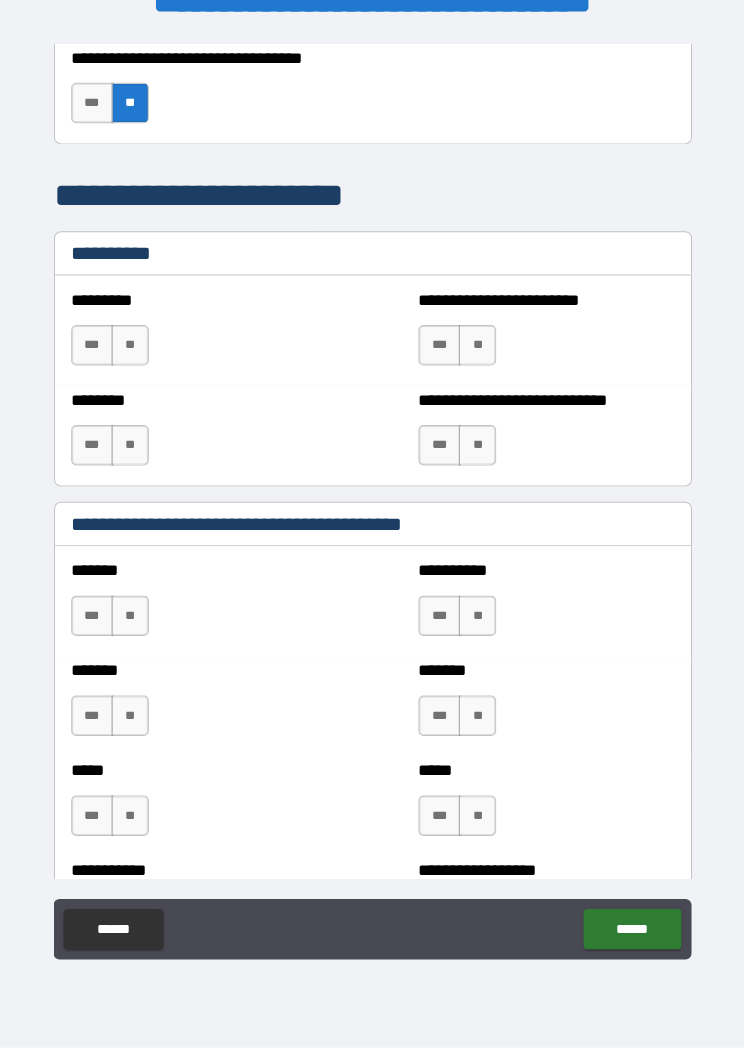 click on "**" at bounding box center (131, 352) 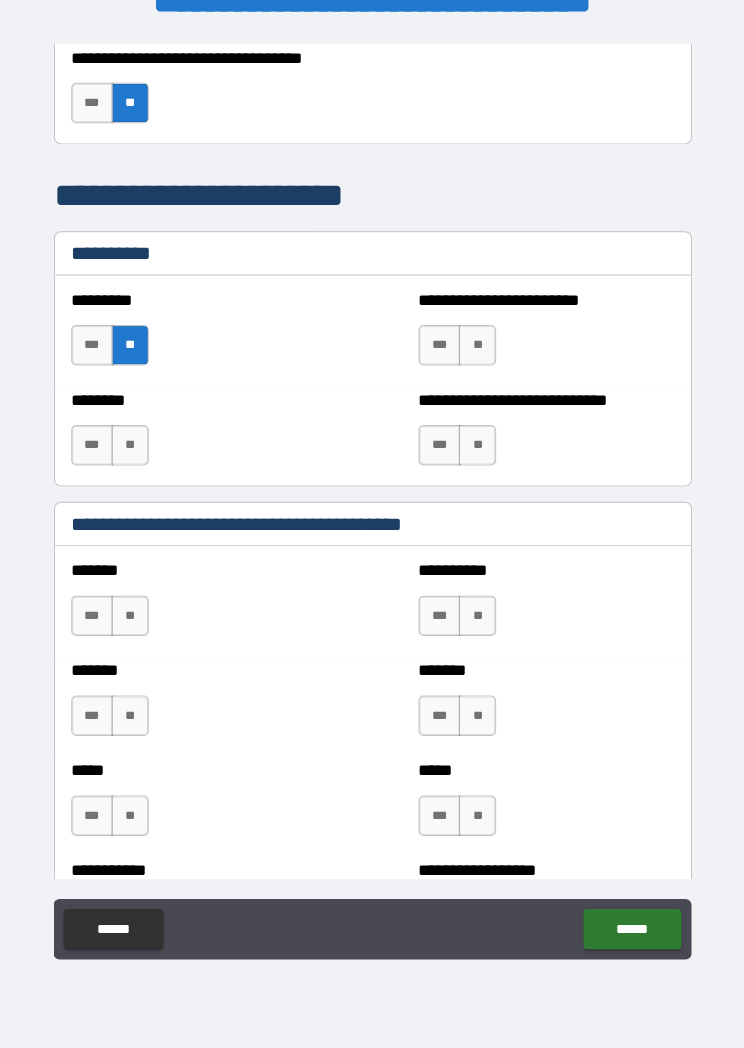 click on "**" at bounding box center (475, 352) 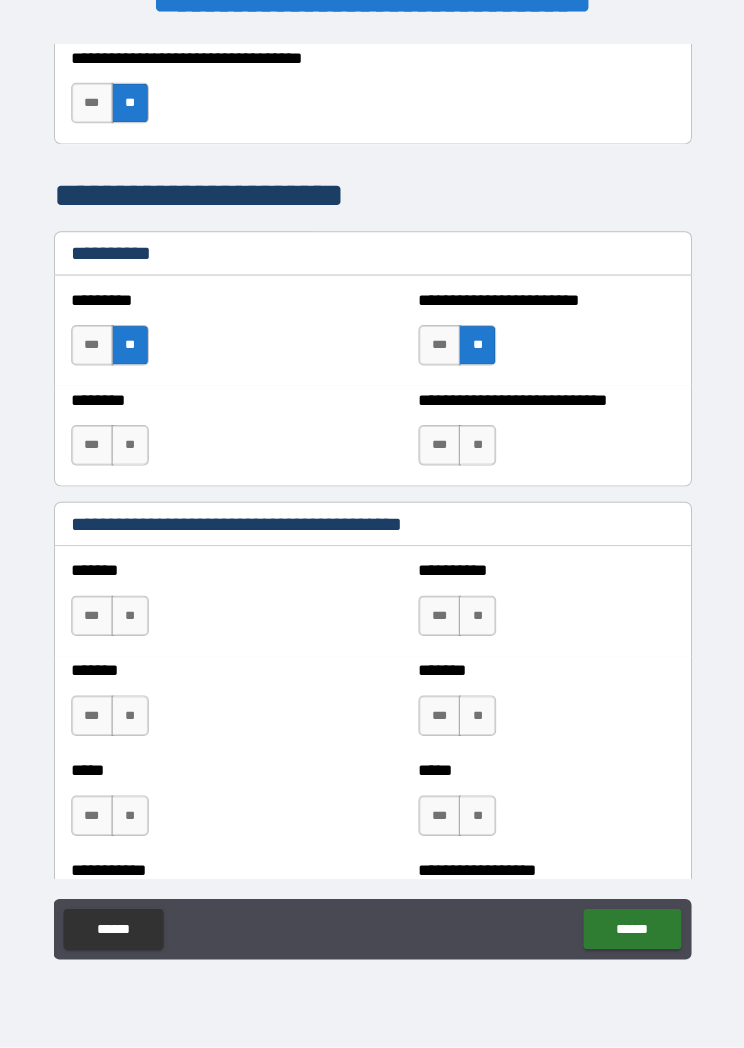 click on "**" at bounding box center (131, 451) 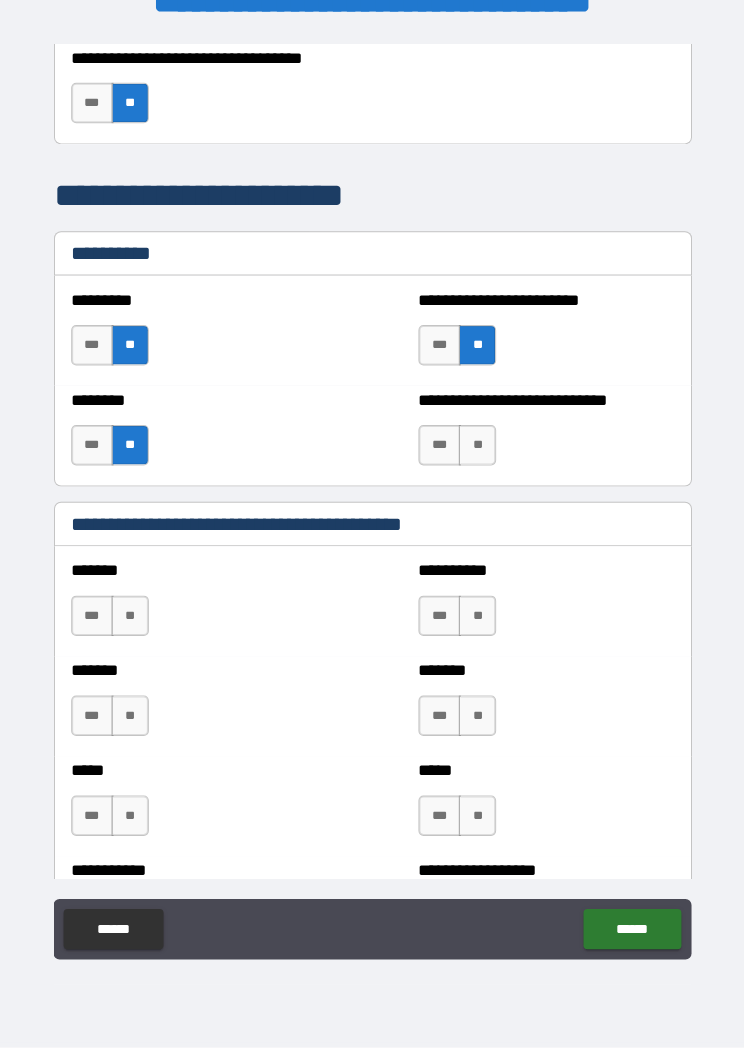click on "**" at bounding box center [475, 451] 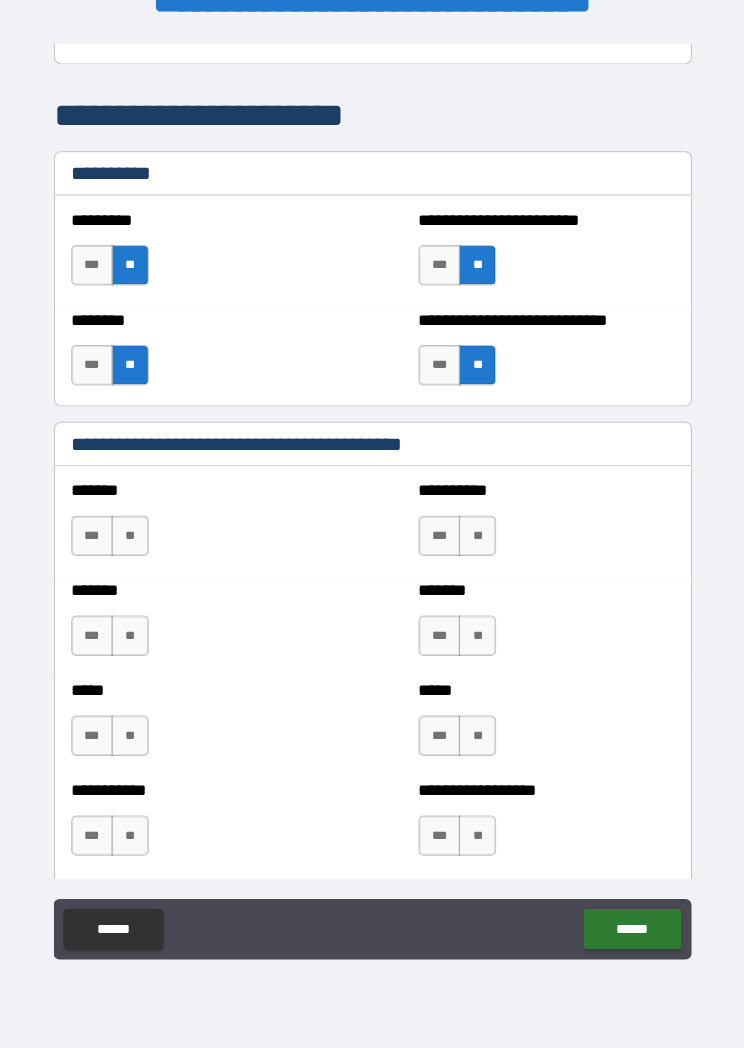 scroll, scrollTop: 1923, scrollLeft: 0, axis: vertical 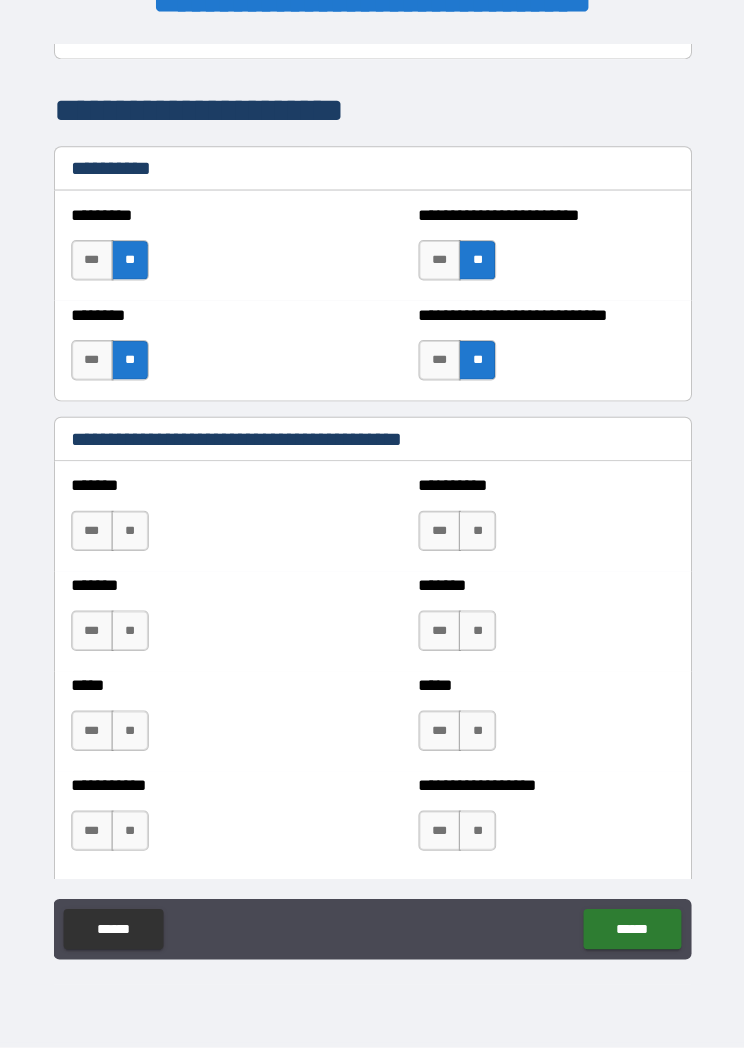 click on "******* *** **" at bounding box center (200, 525) 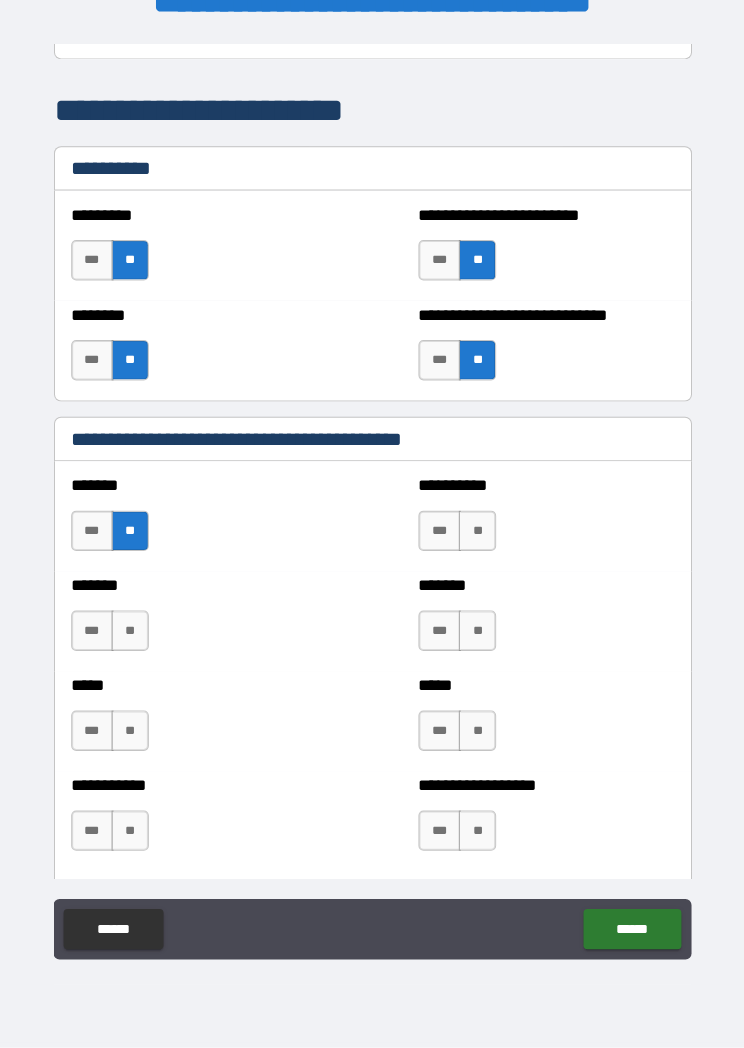 click on "**" at bounding box center (131, 634) 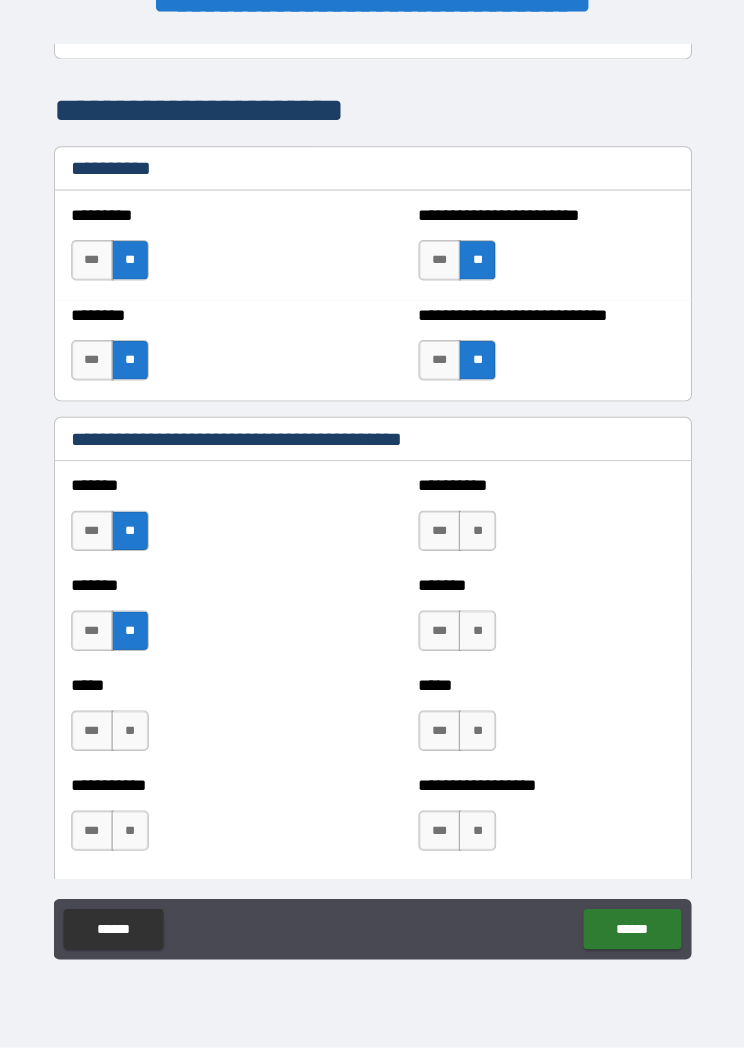 click on "**" at bounding box center [131, 733] 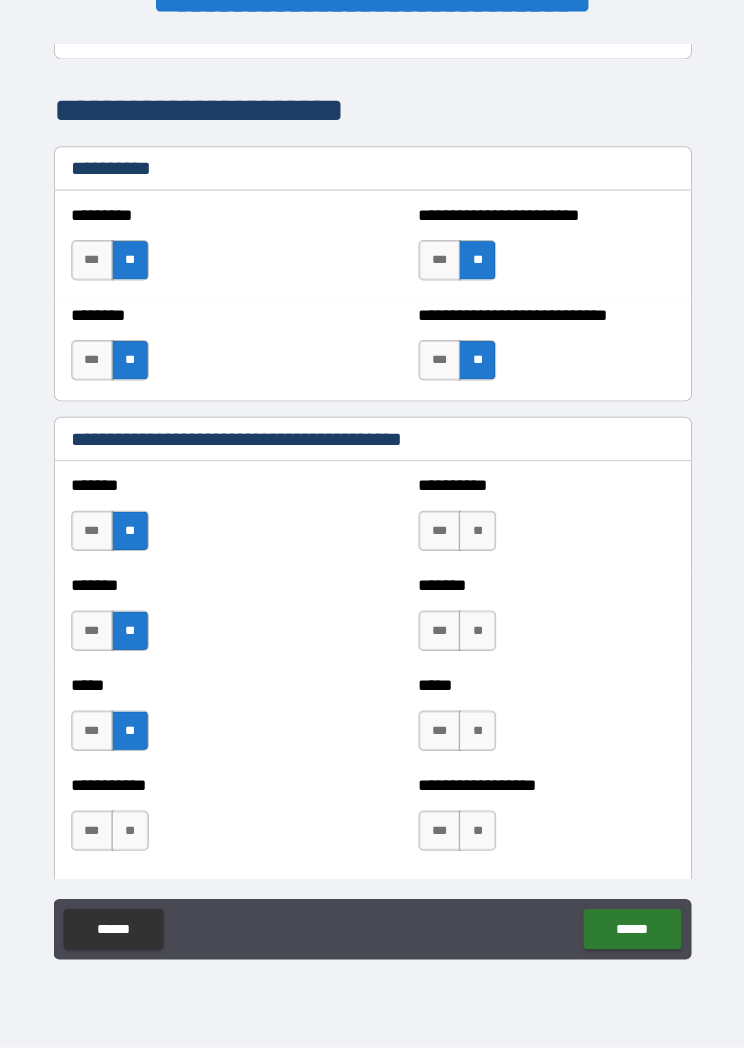 click on "**" at bounding box center [131, 832] 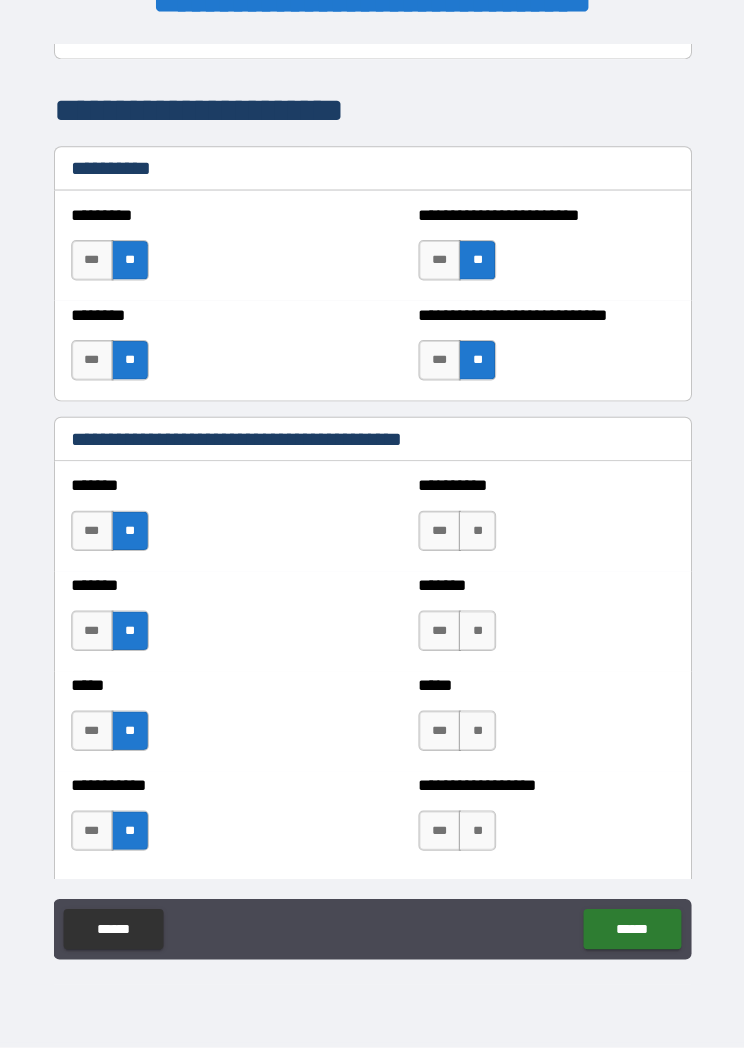 click on "**" at bounding box center [475, 832] 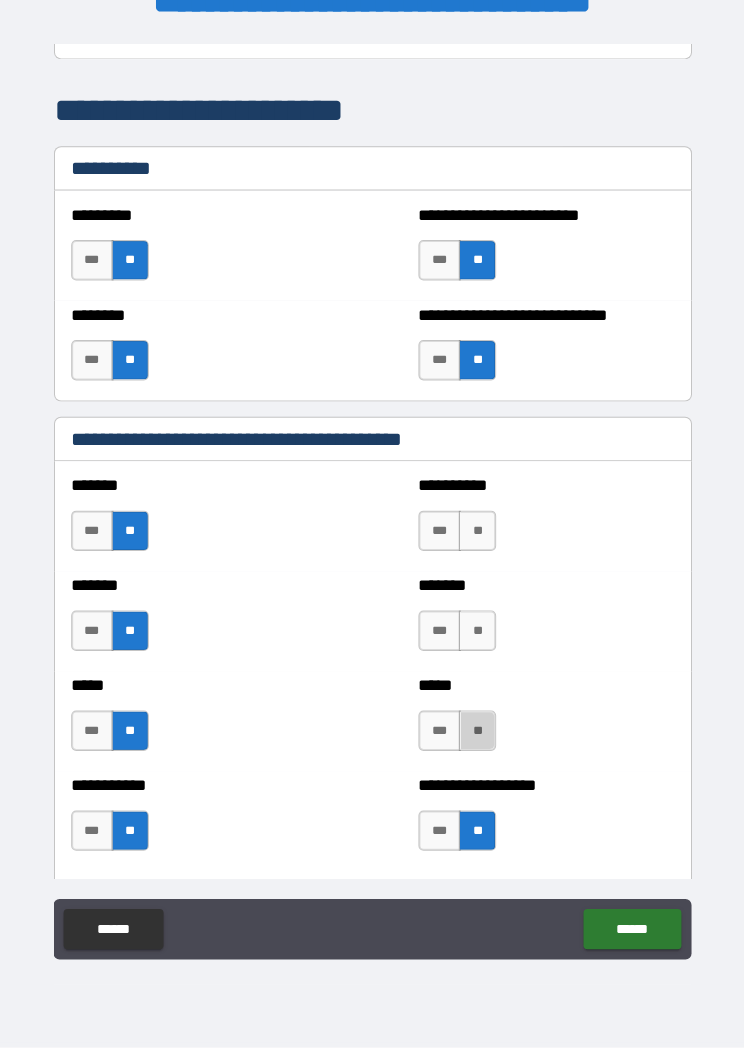 click on "**" at bounding box center (475, 733) 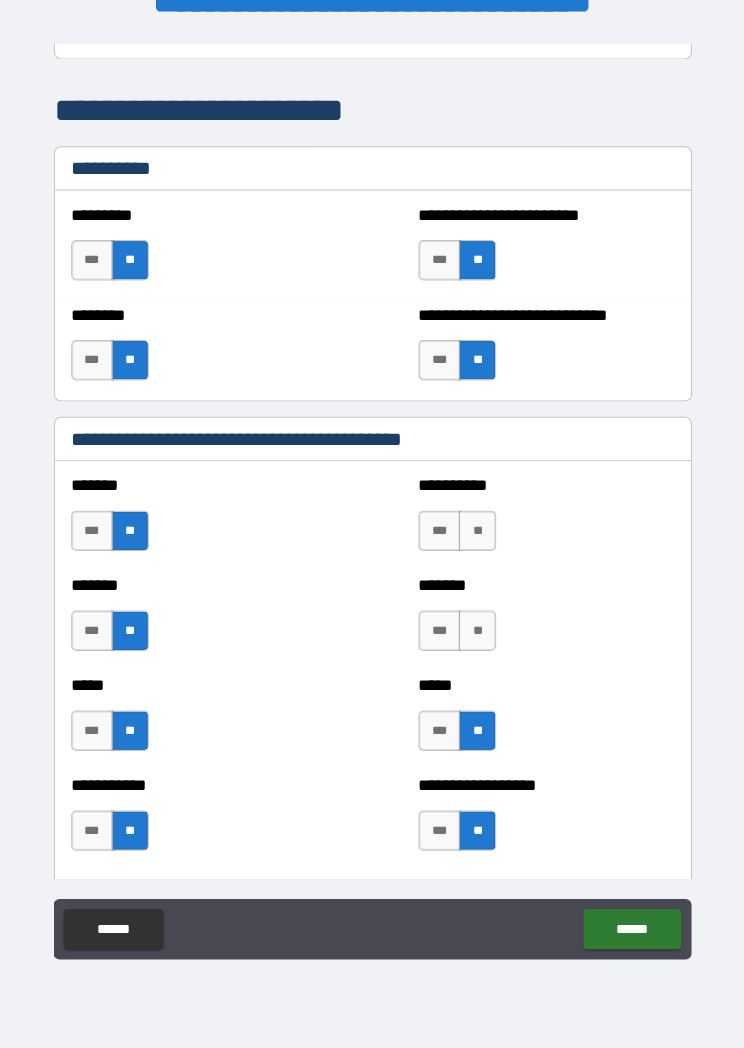click on "**" at bounding box center (475, 634) 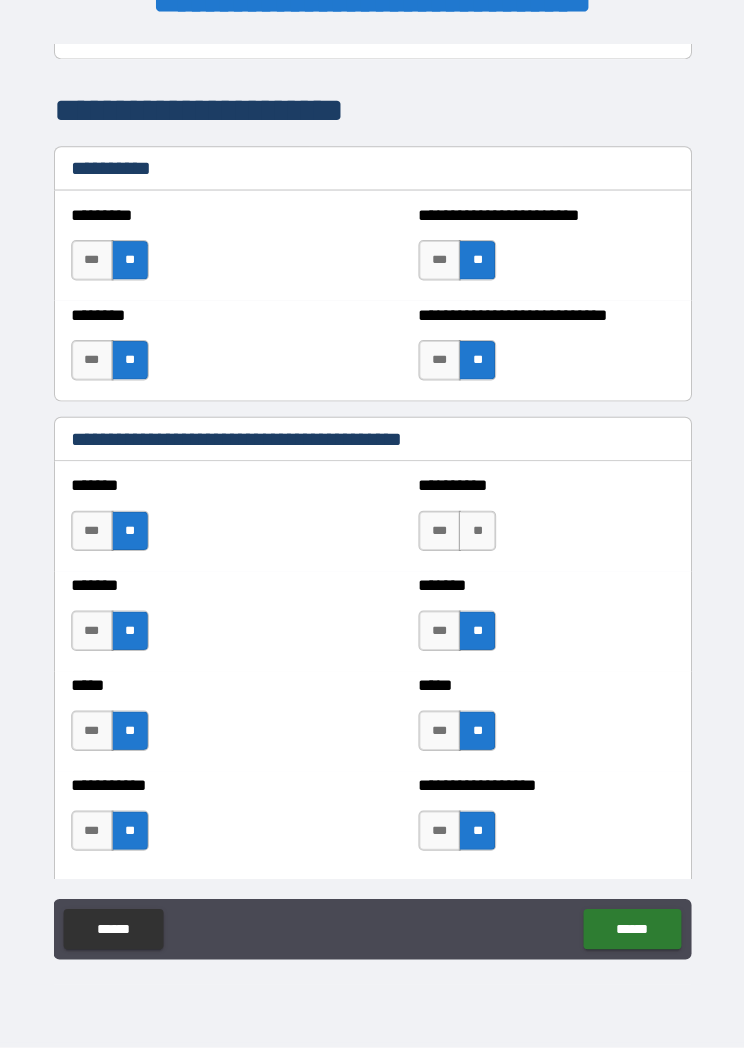 click on "**" at bounding box center [475, 535] 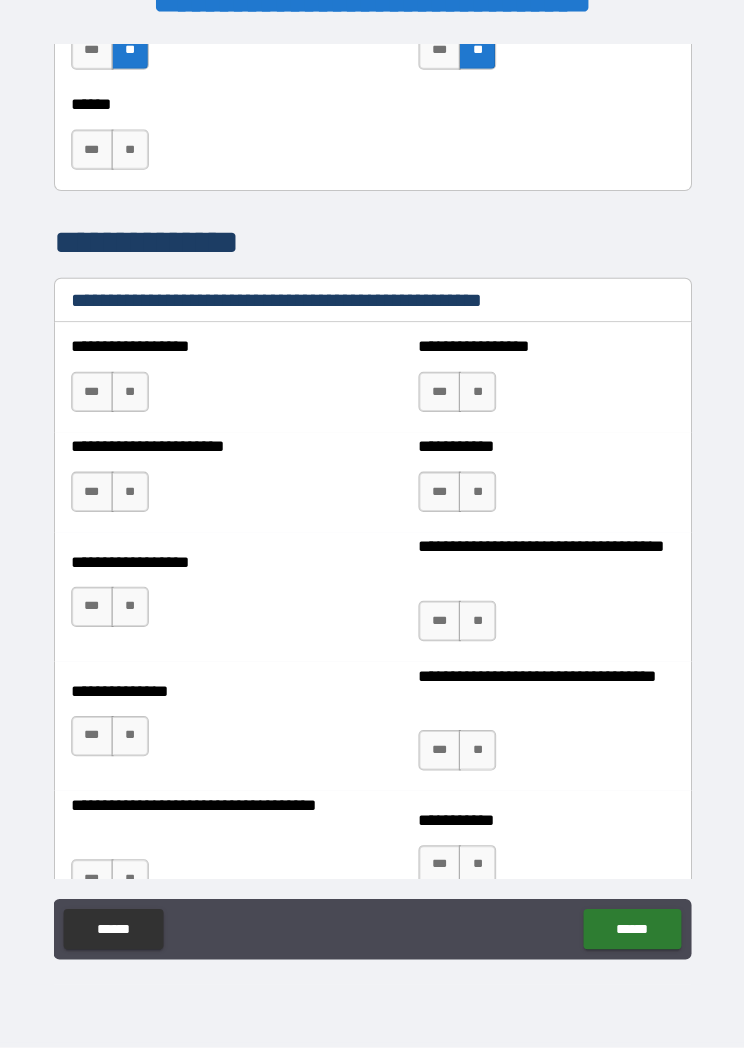 scroll, scrollTop: 2697, scrollLeft: 0, axis: vertical 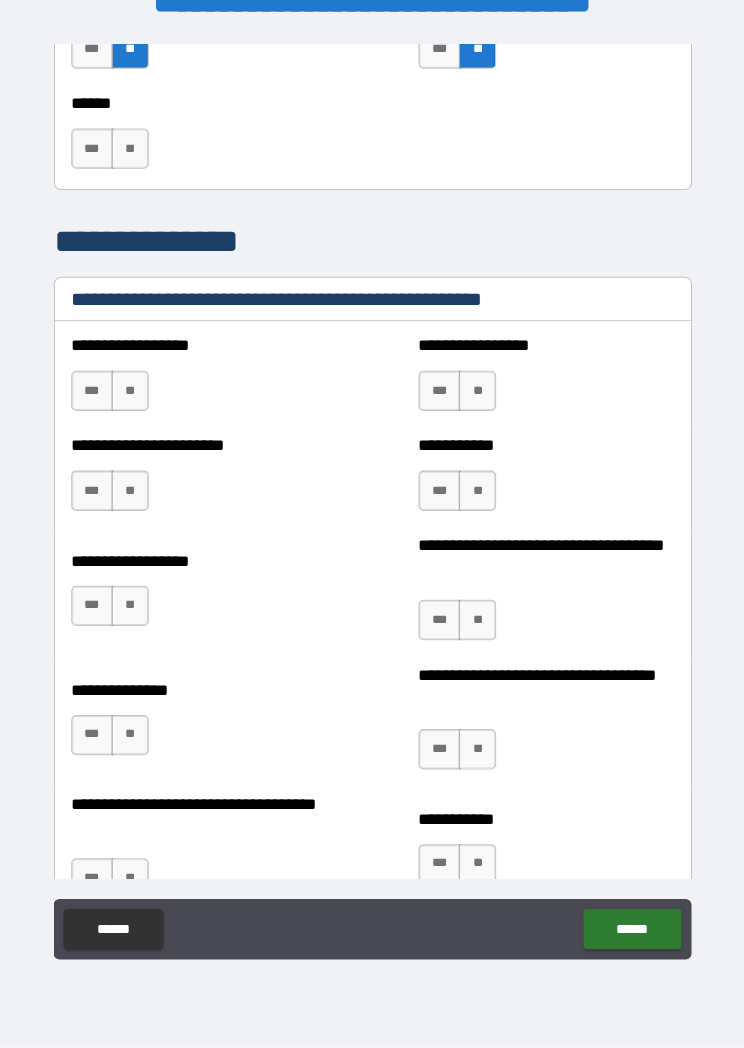 click on "**" at bounding box center (131, 397) 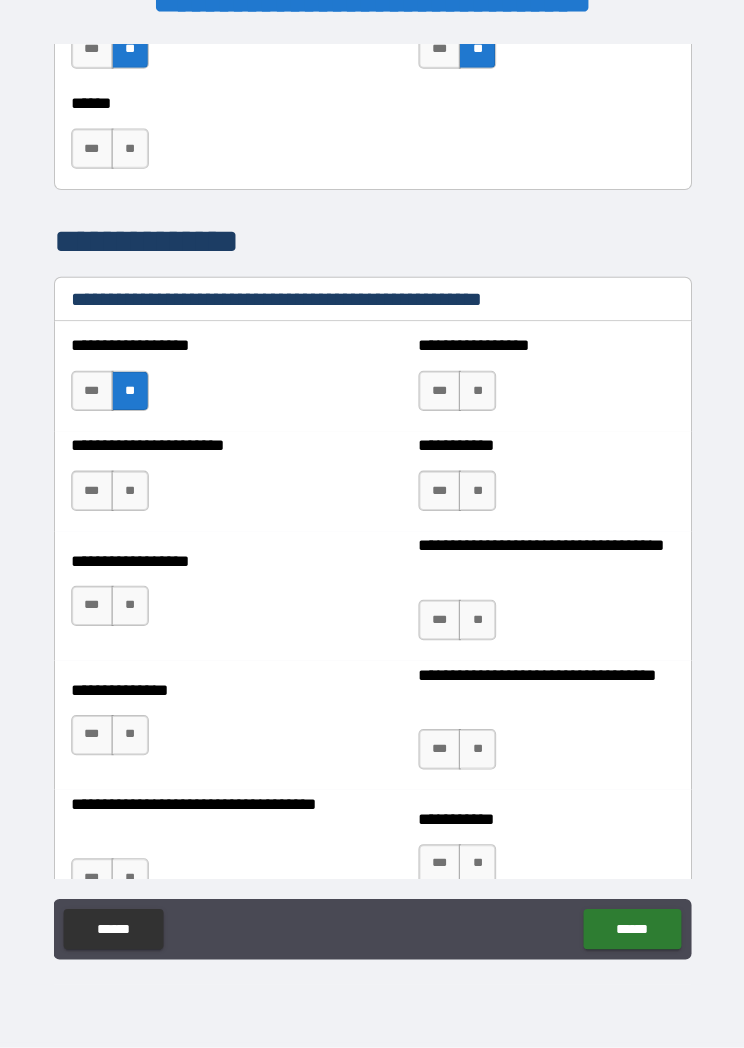click on "**" at bounding box center [131, 496] 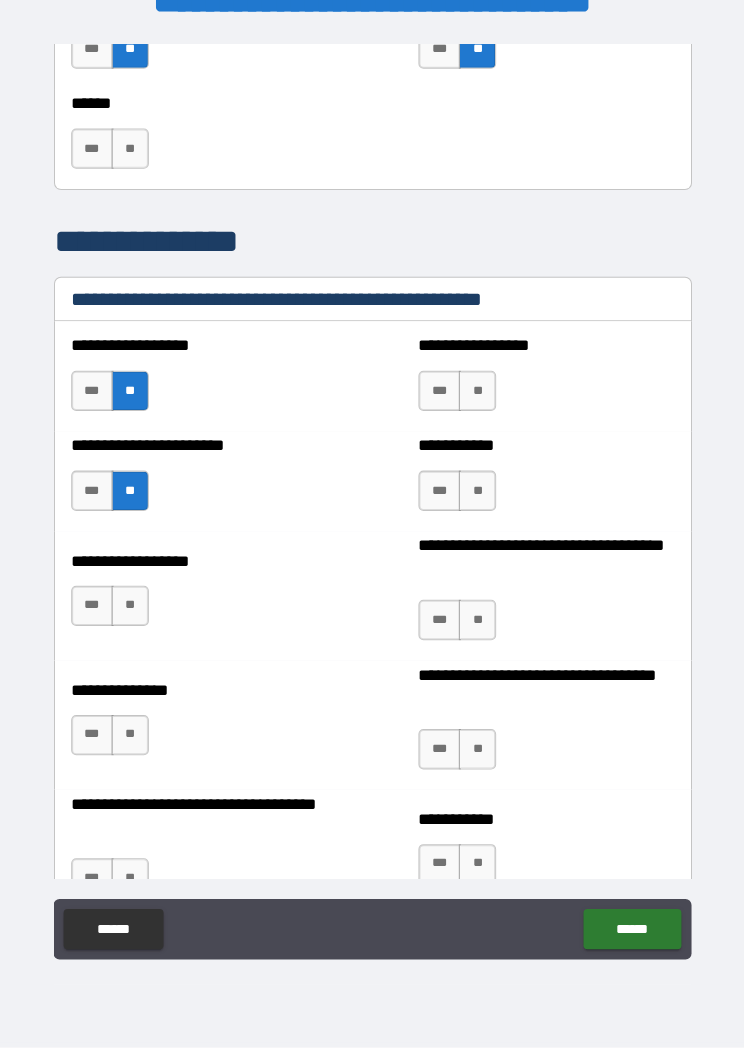 click on "**" at bounding box center (131, 610) 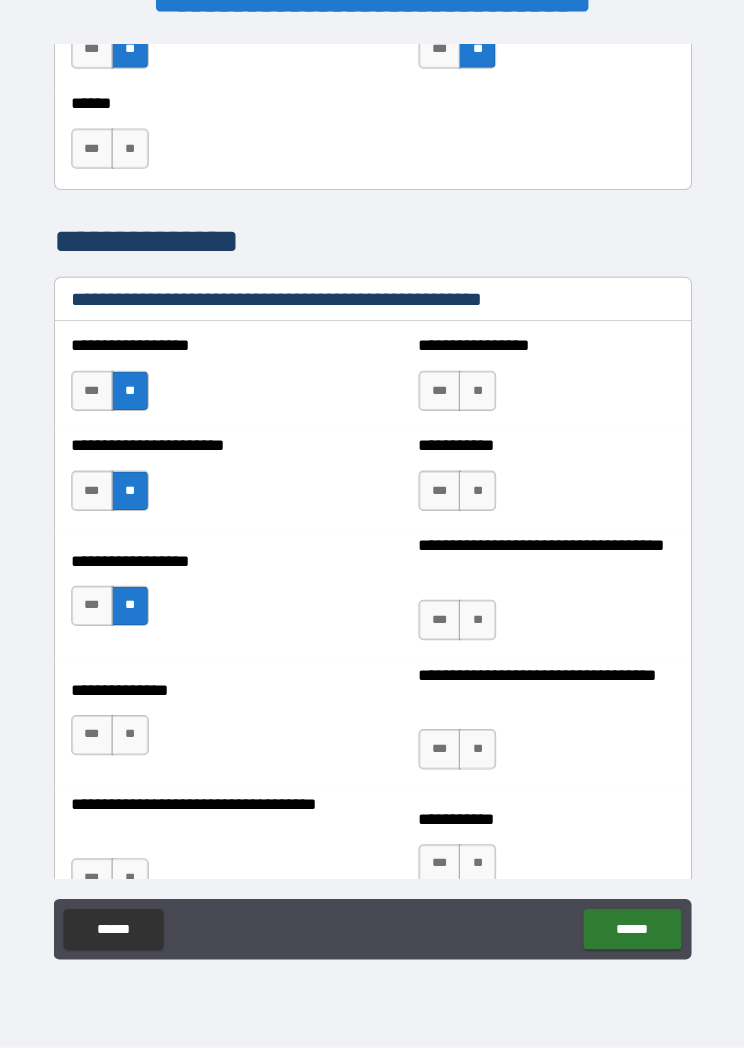 click on "**" at bounding box center (131, 738) 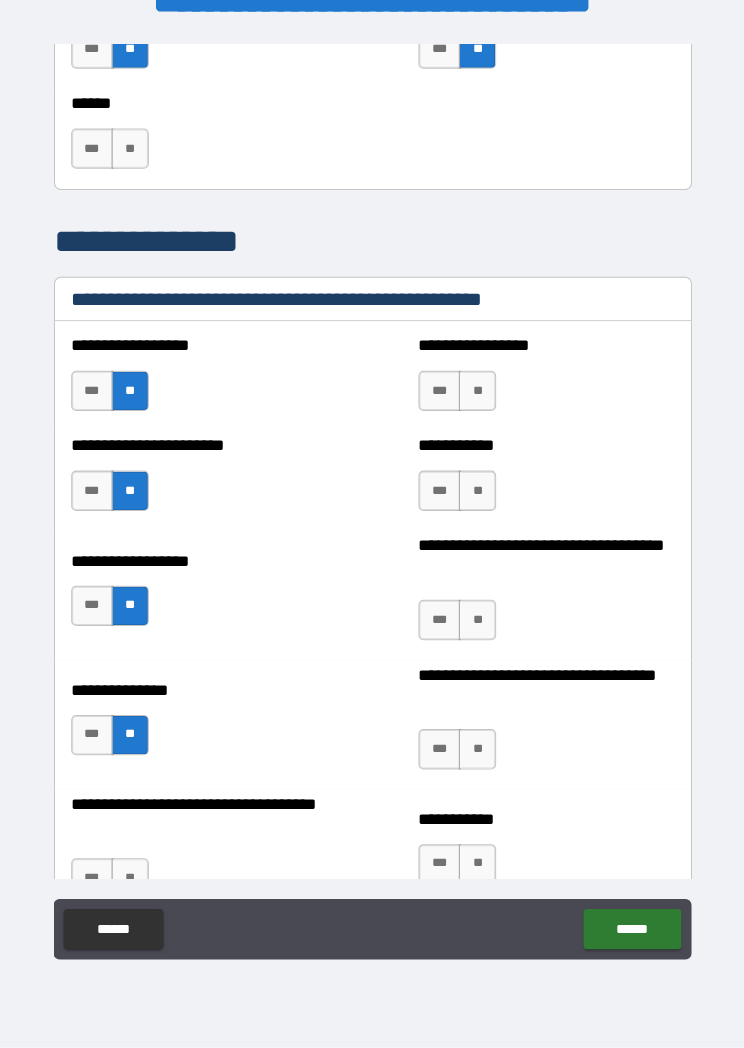 click on "**" at bounding box center [475, 397] 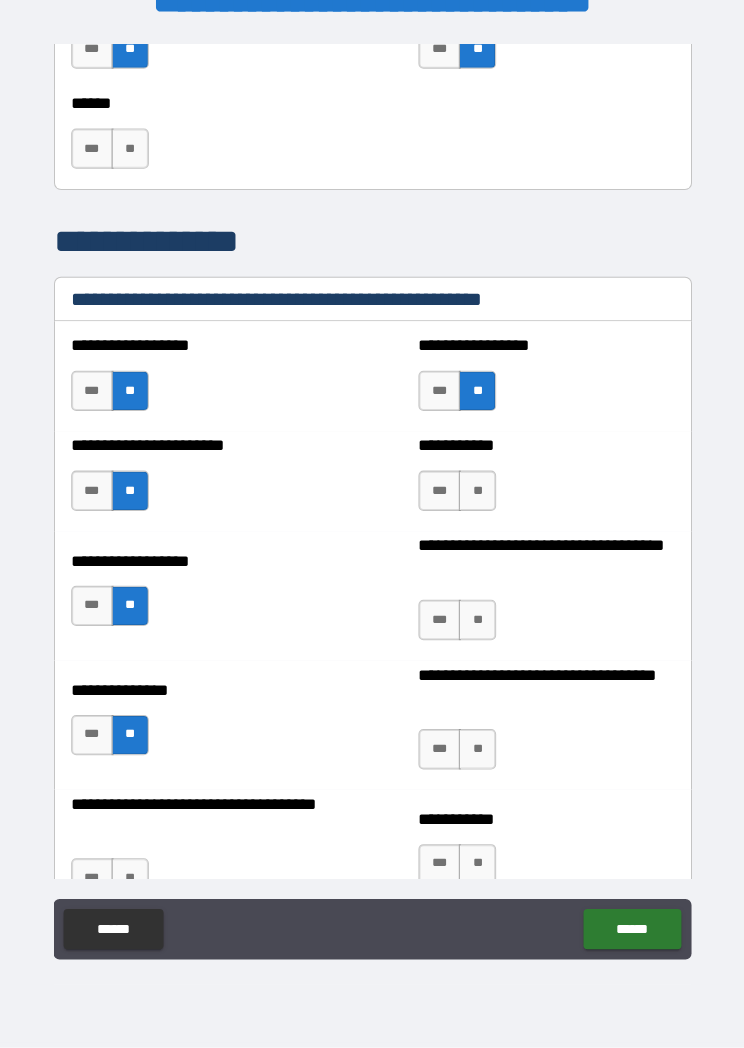 click on "**" at bounding box center [475, 496] 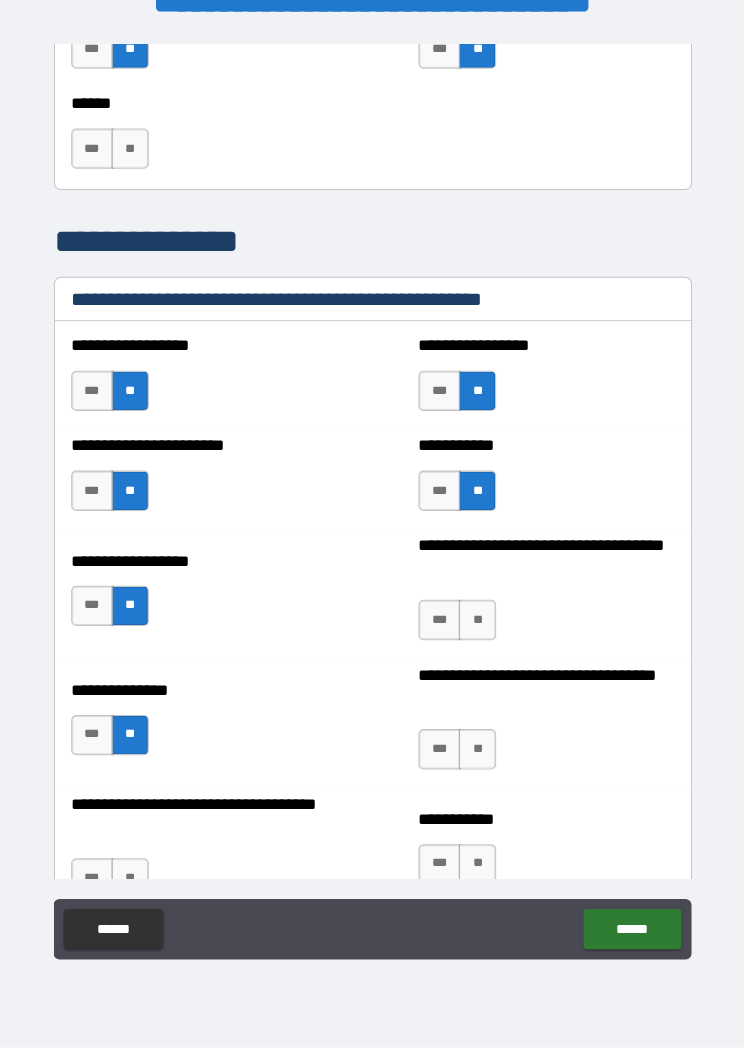 click on "**" at bounding box center (475, 624) 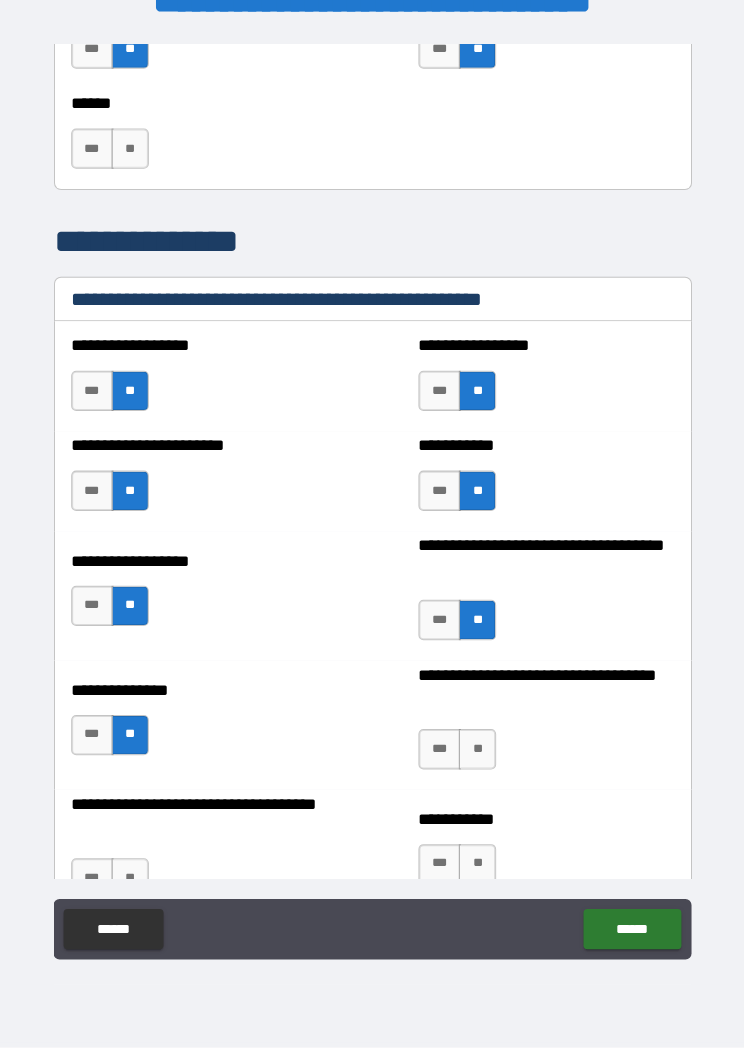 click on "**" at bounding box center [475, 752] 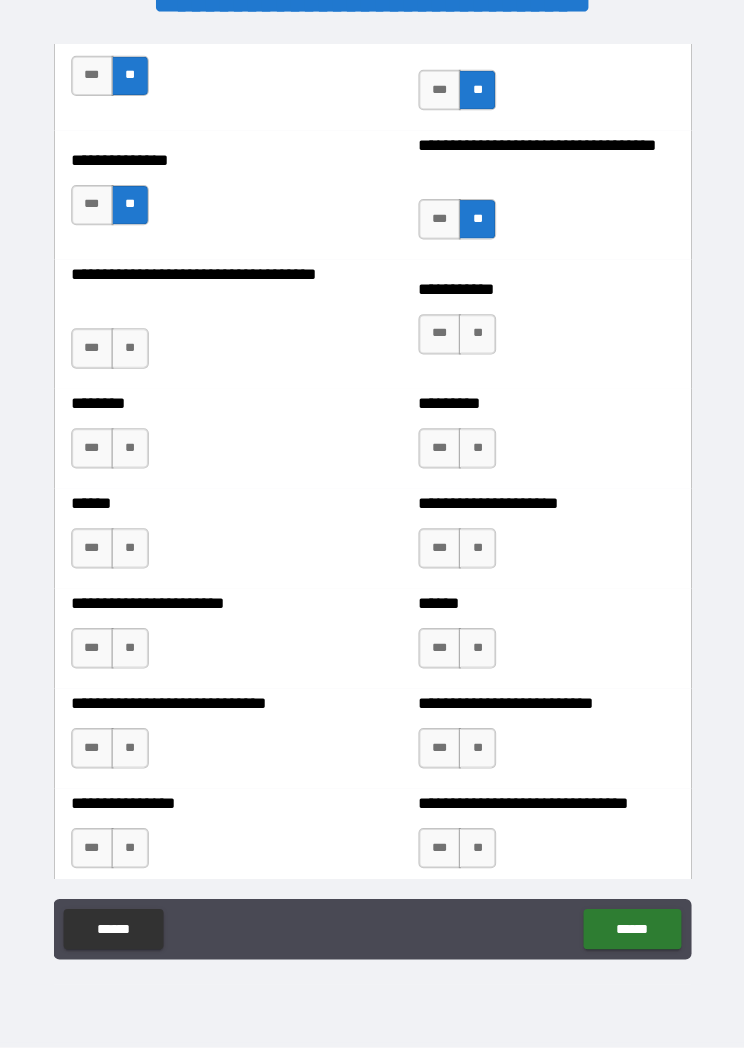 scroll, scrollTop: 3233, scrollLeft: 0, axis: vertical 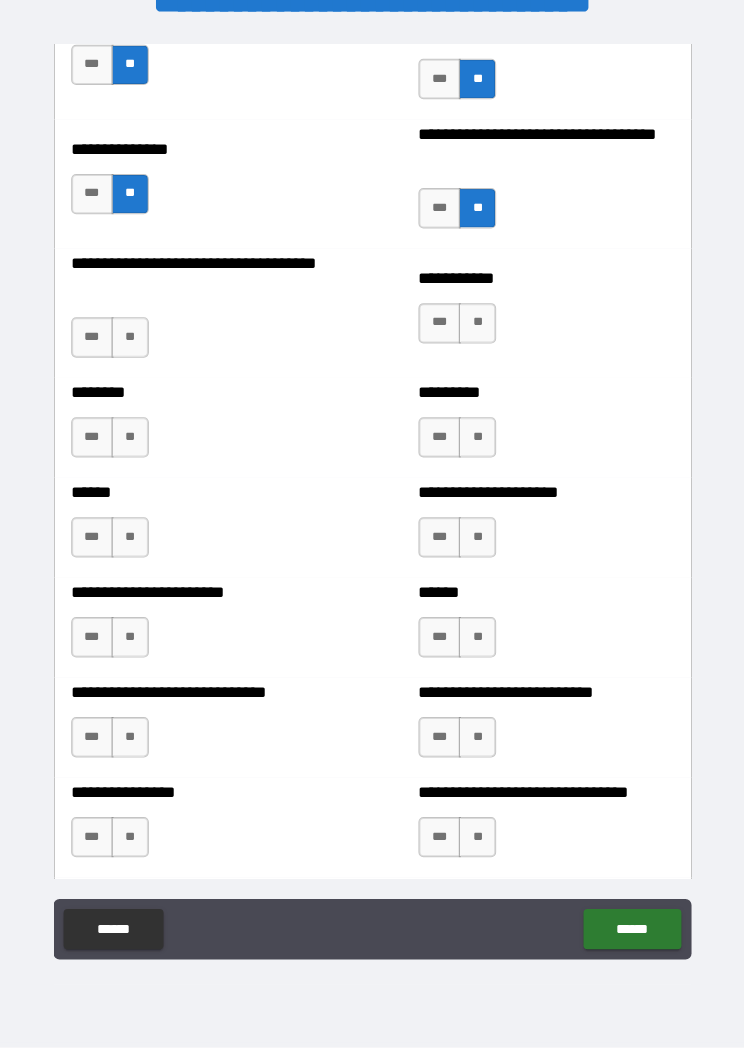 click on "**" at bounding box center [131, 344] 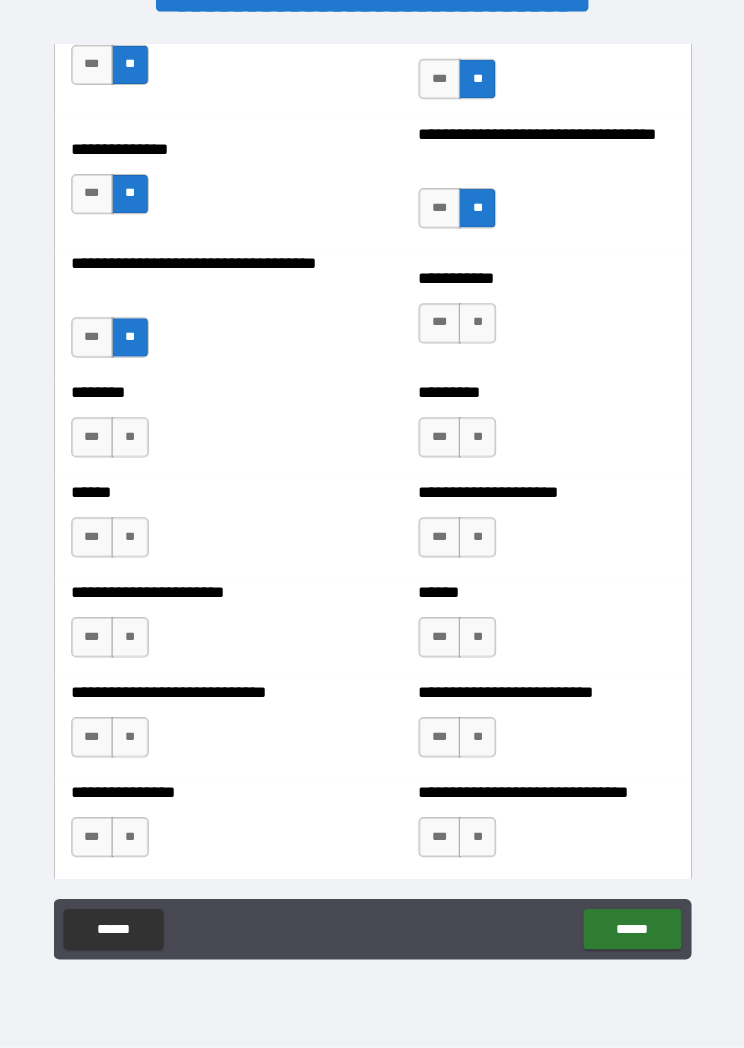 click on "**" at bounding box center (131, 443) 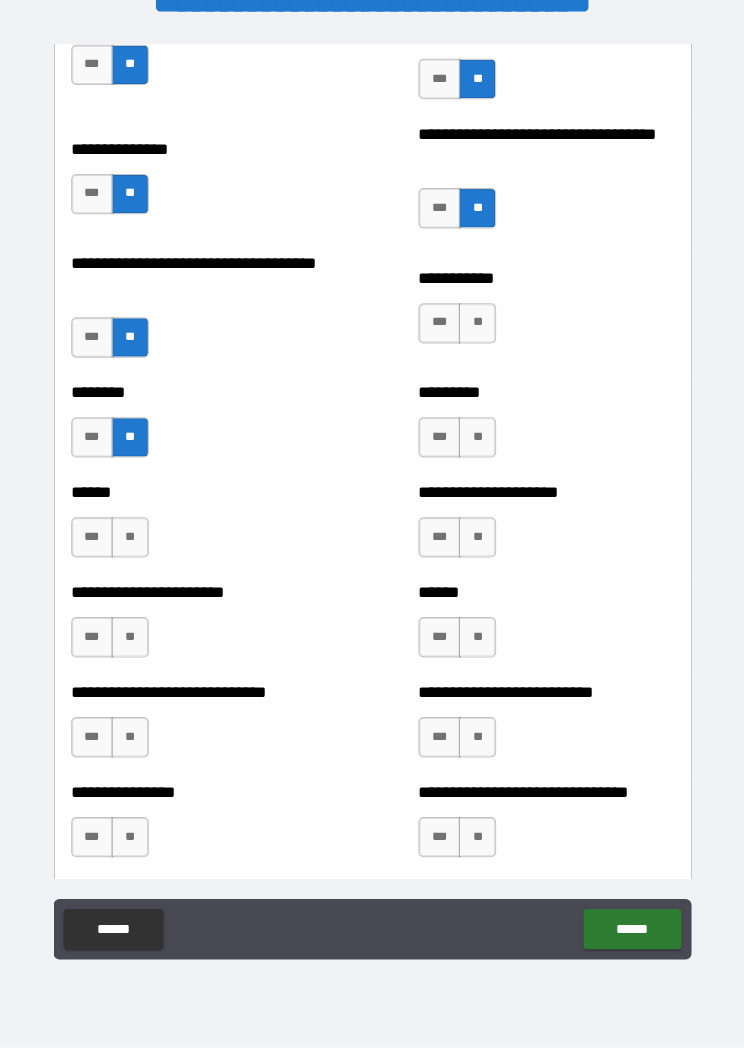 click on "**" at bounding box center [131, 542] 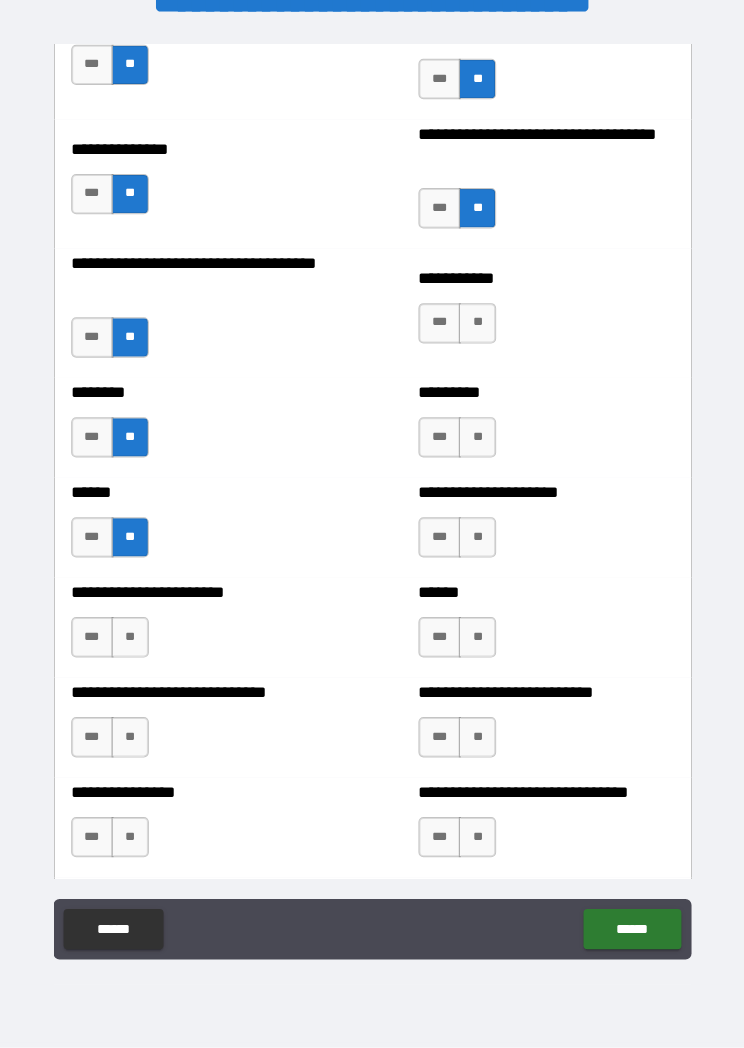 click on "*** **" at bounding box center [114, 646] 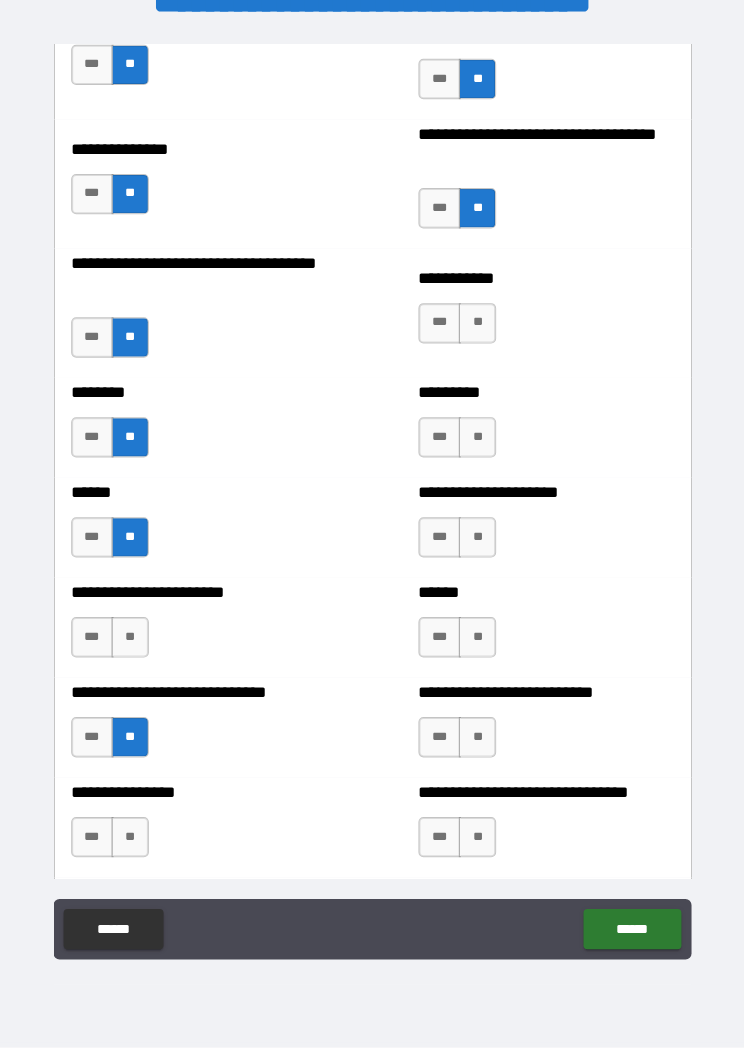 click on "**" at bounding box center [131, 839] 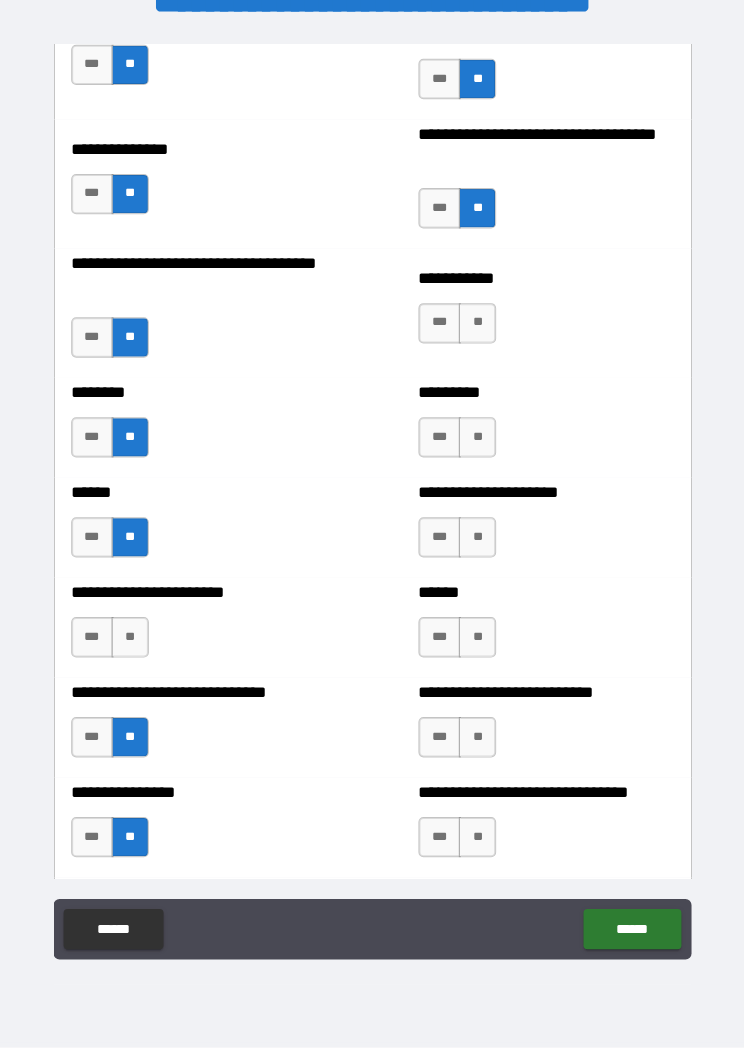 click on "**" at bounding box center (475, 839) 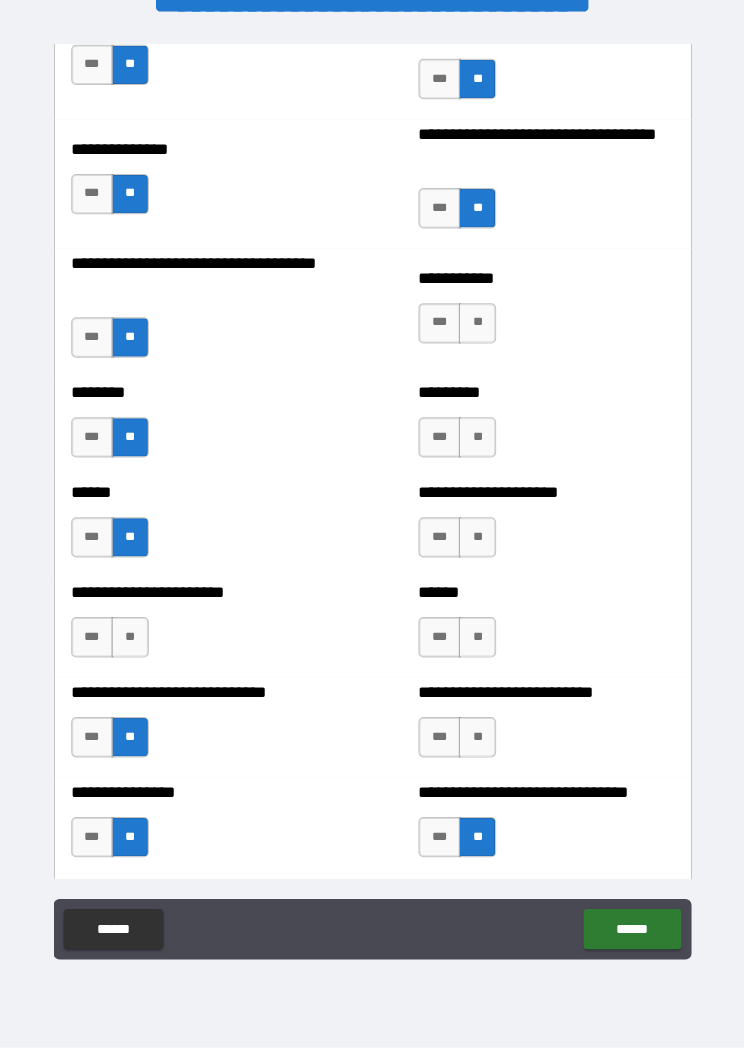 click on "**" at bounding box center (475, 740) 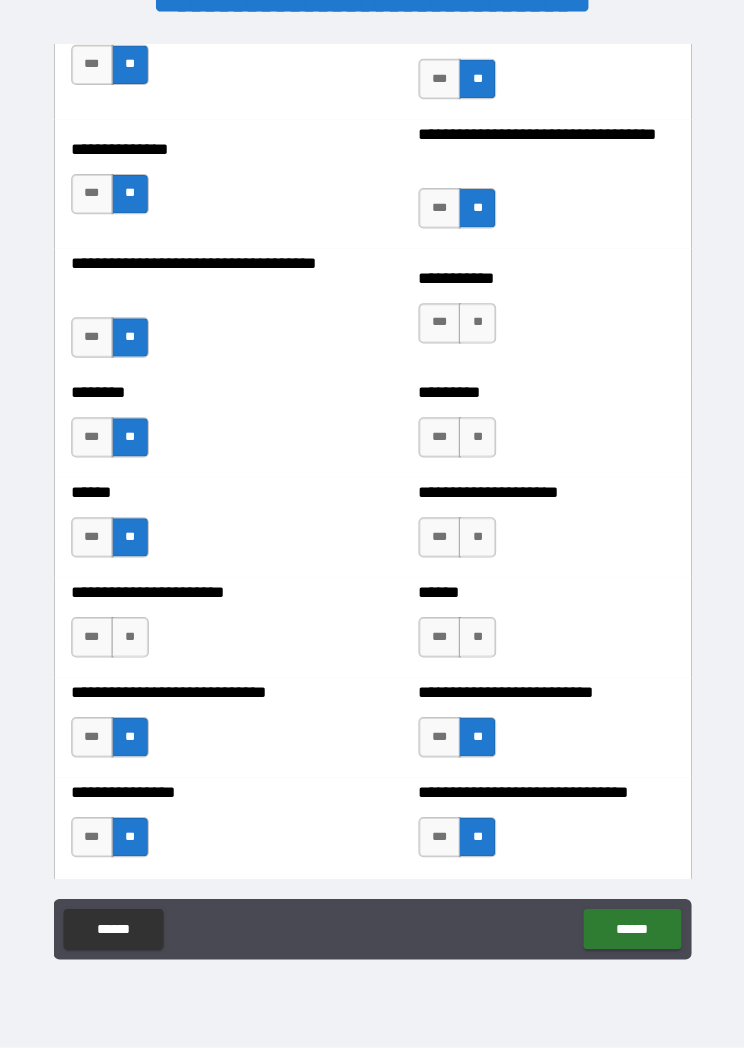 click on "**" at bounding box center [475, 641] 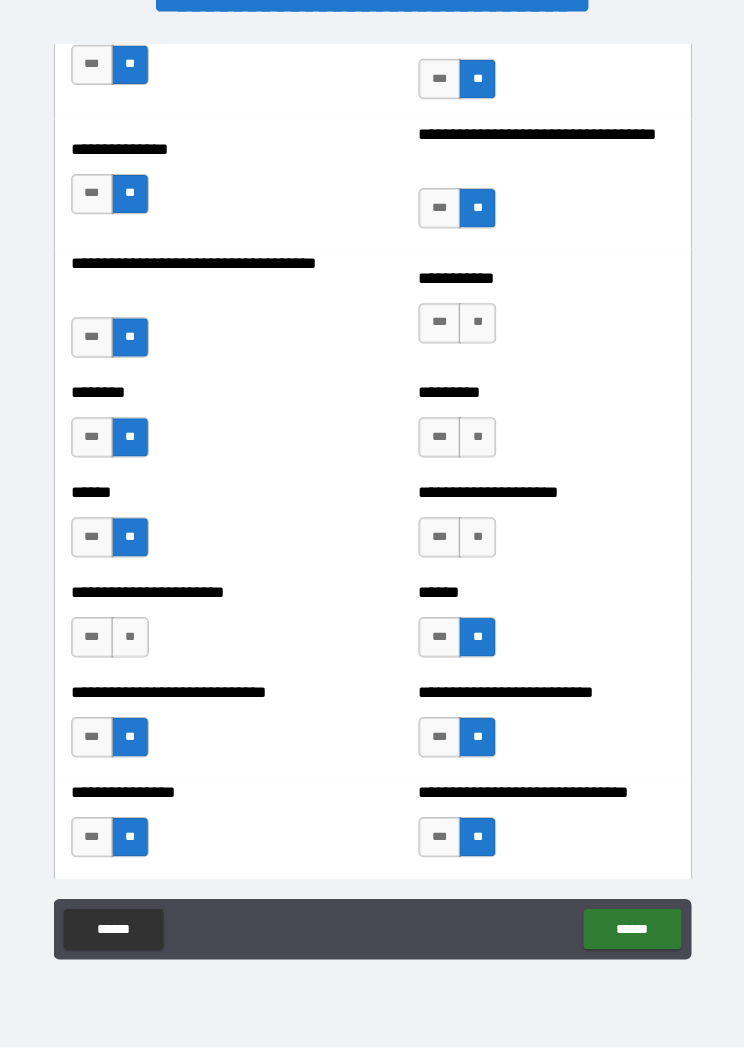 click on "**" at bounding box center (475, 542) 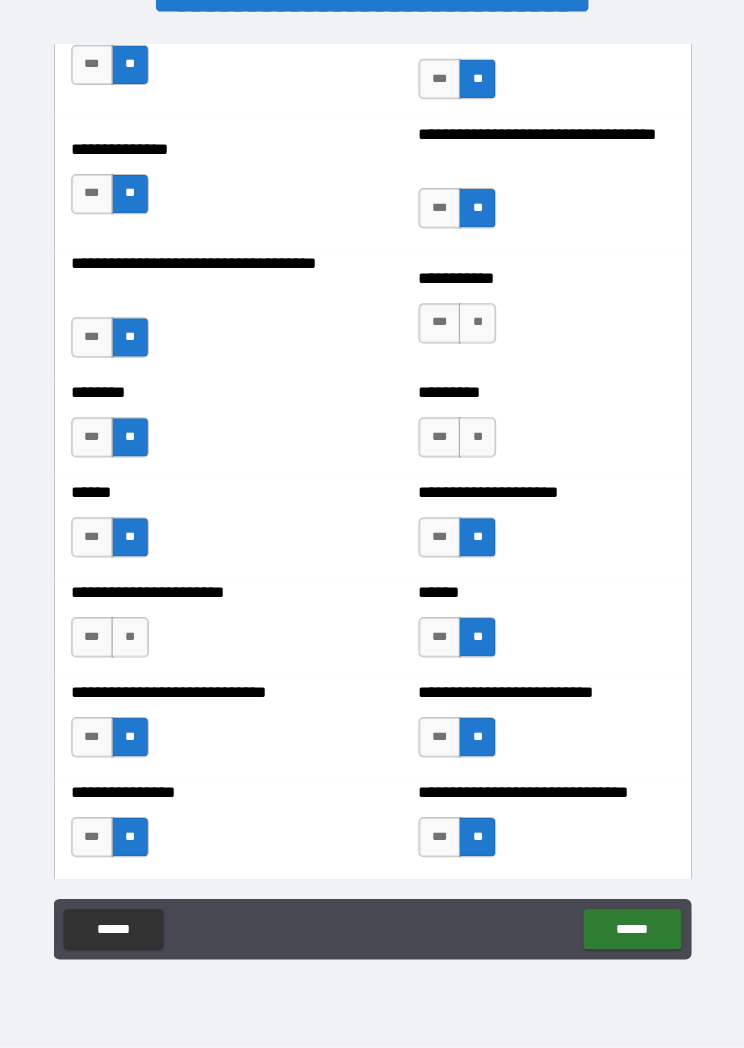 click on "**" at bounding box center (475, 443) 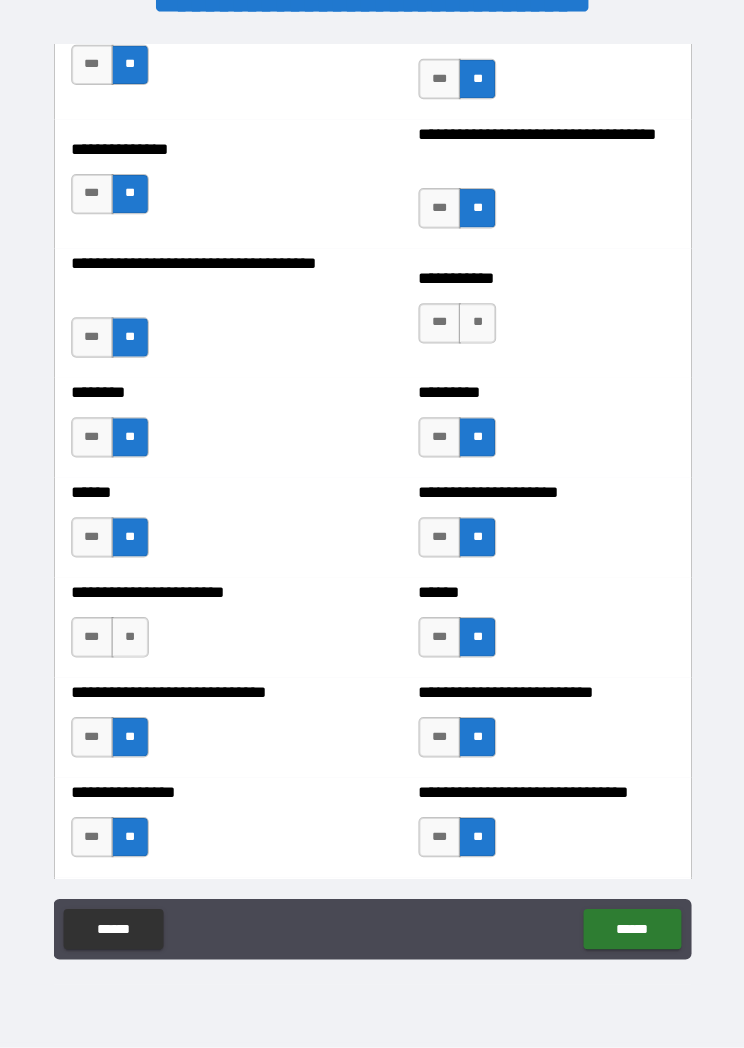 click on "**" at bounding box center [475, 330] 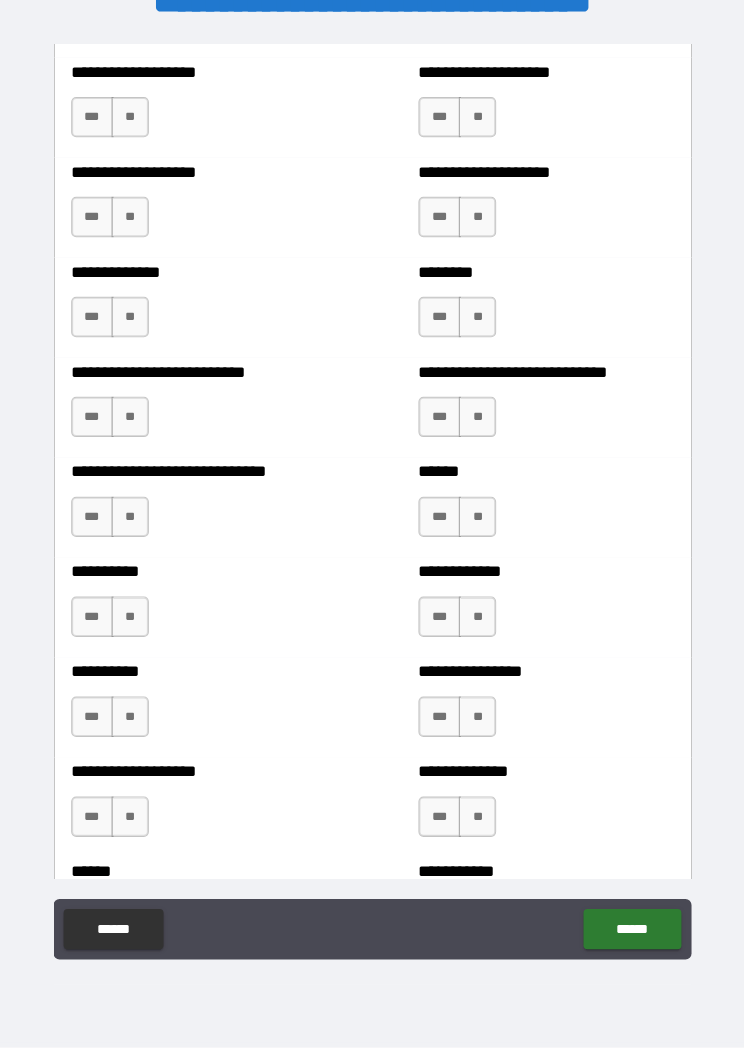 scroll, scrollTop: 4046, scrollLeft: 0, axis: vertical 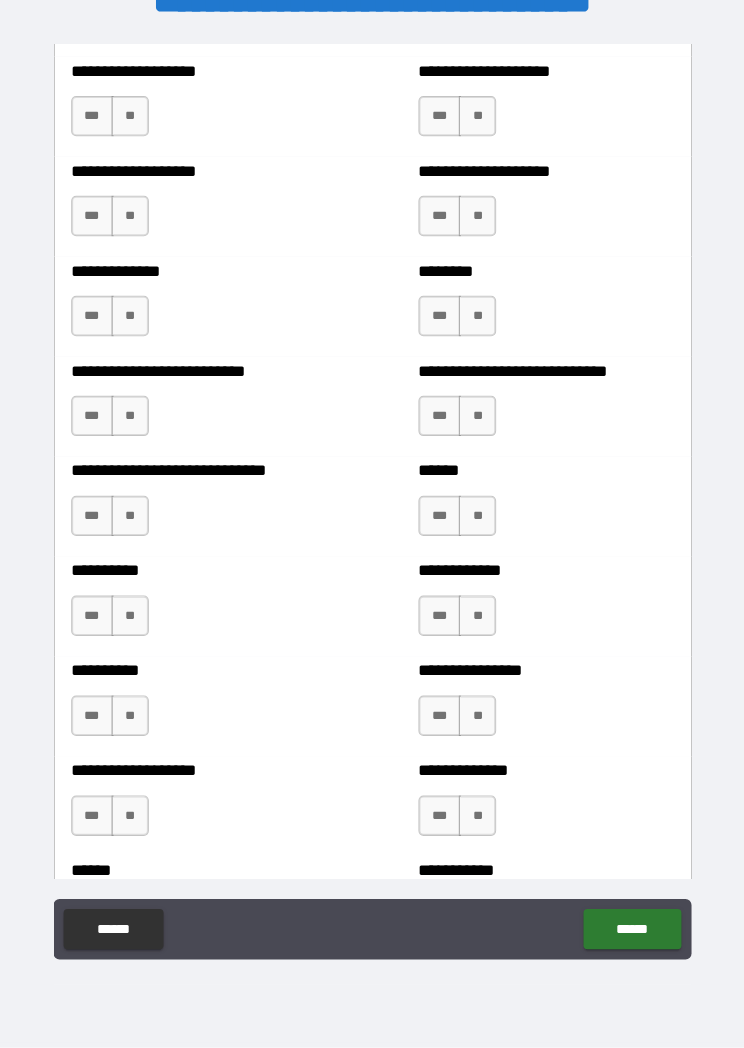 click on "**" at bounding box center (475, 125) 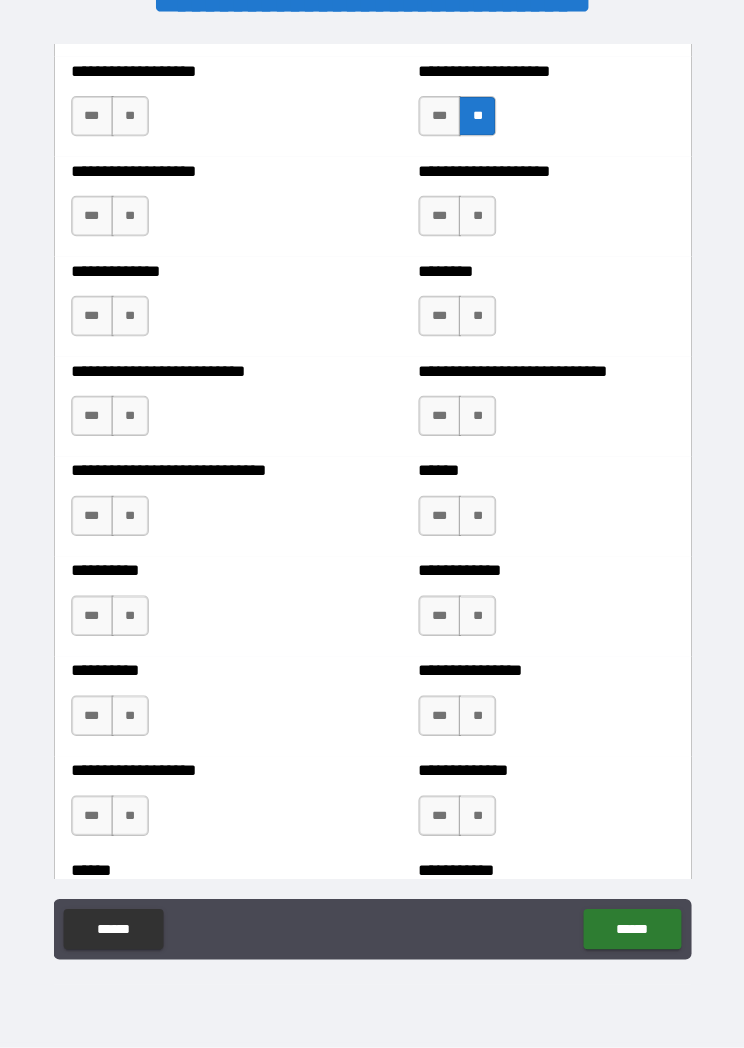 click on "**" at bounding box center (475, 224) 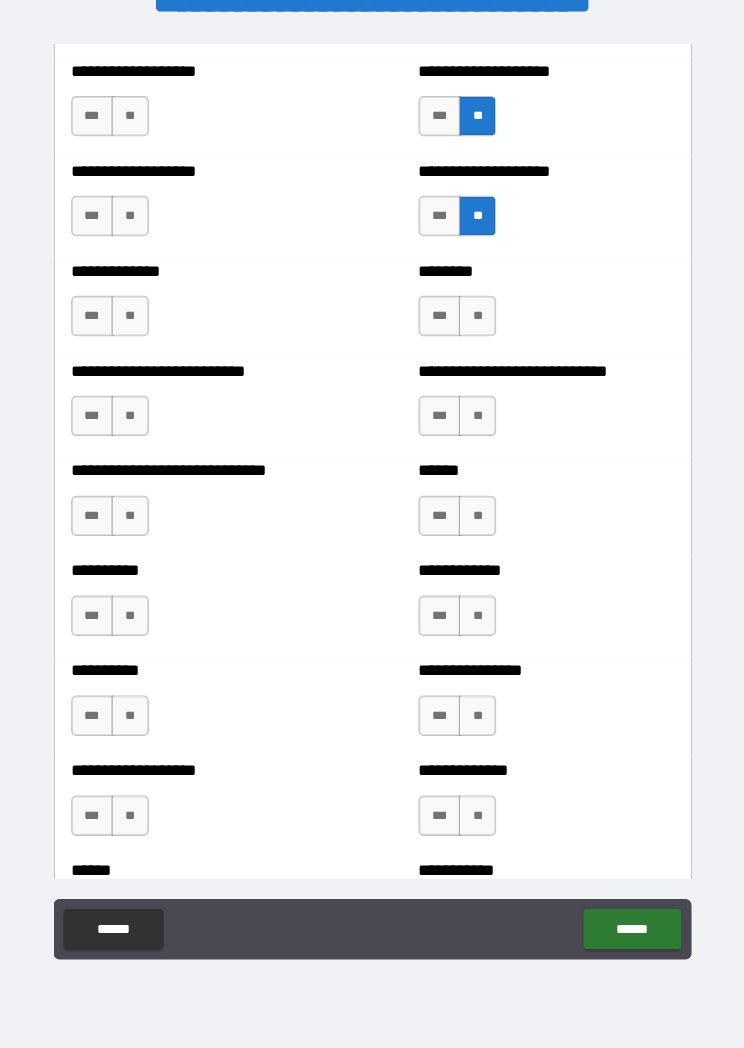 click on "**" at bounding box center (475, 323) 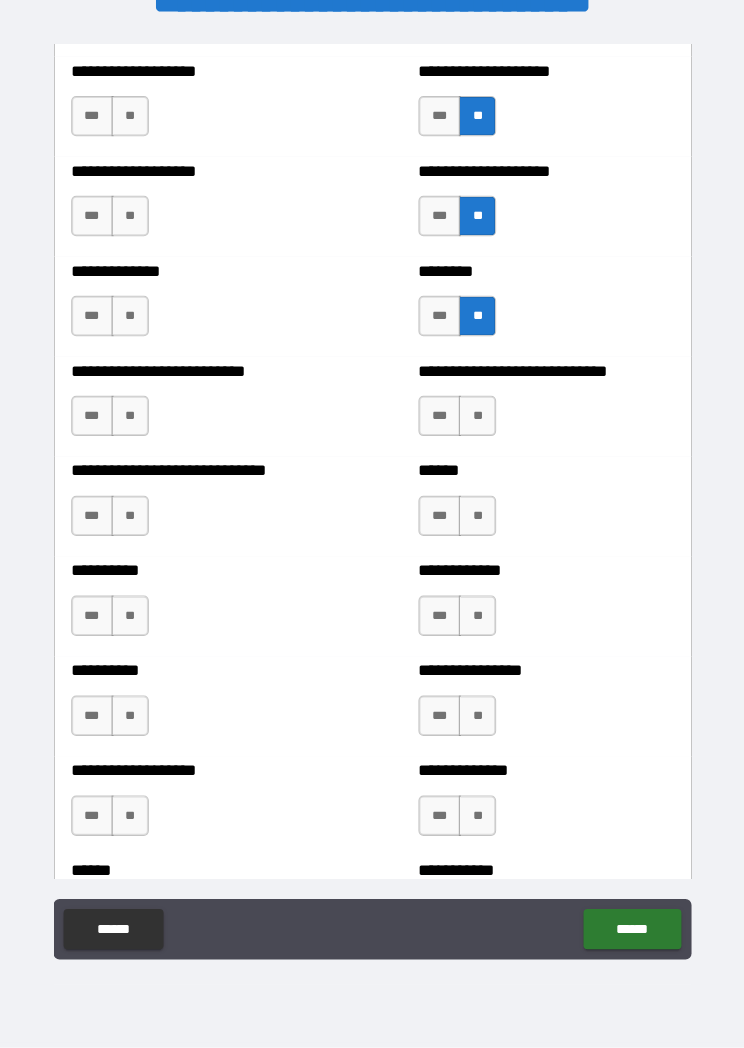 click on "**" at bounding box center [475, 422] 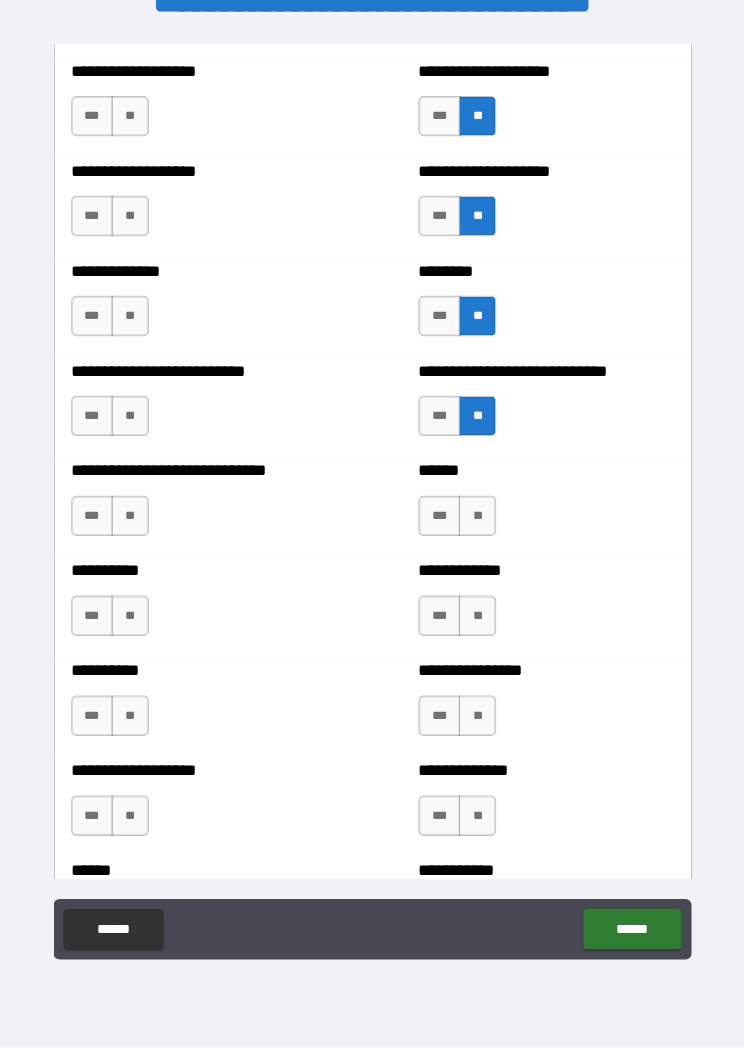 click on "**" at bounding box center (475, 521) 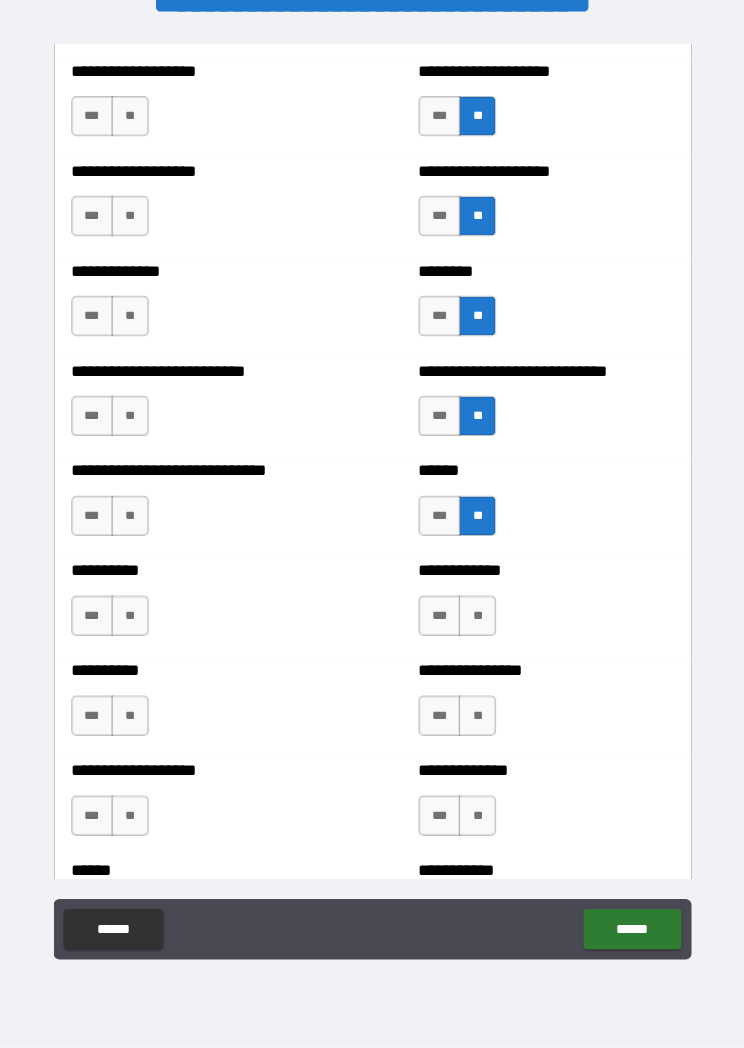 click on "**" at bounding box center (475, 620) 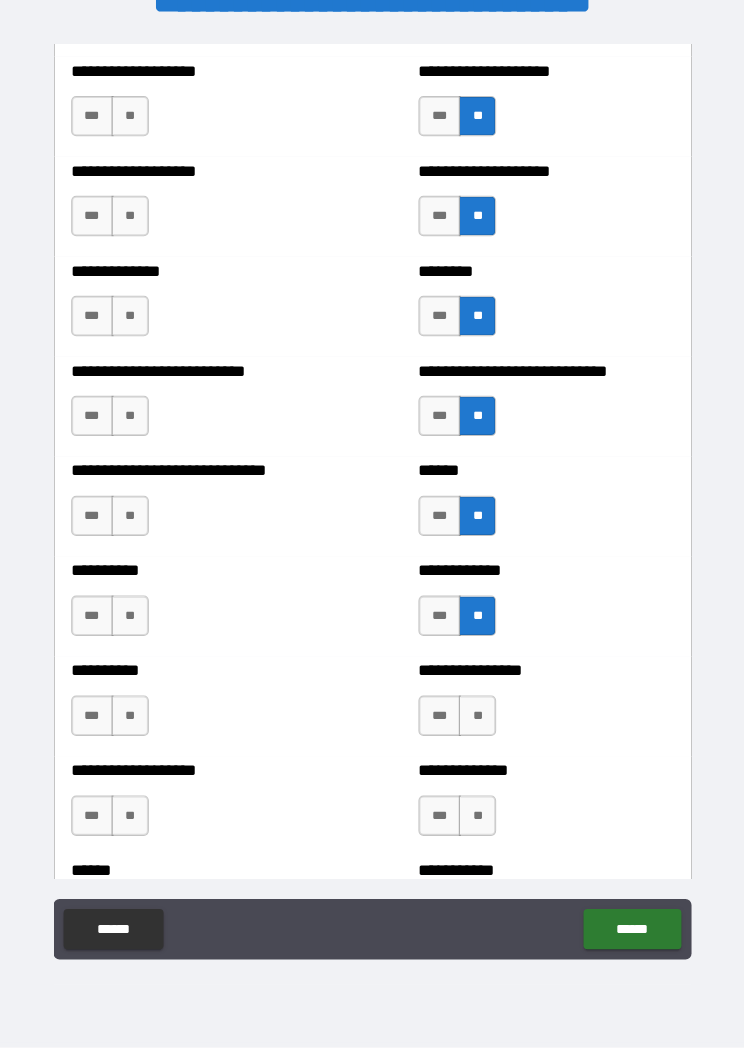 click on "**" at bounding box center (475, 719) 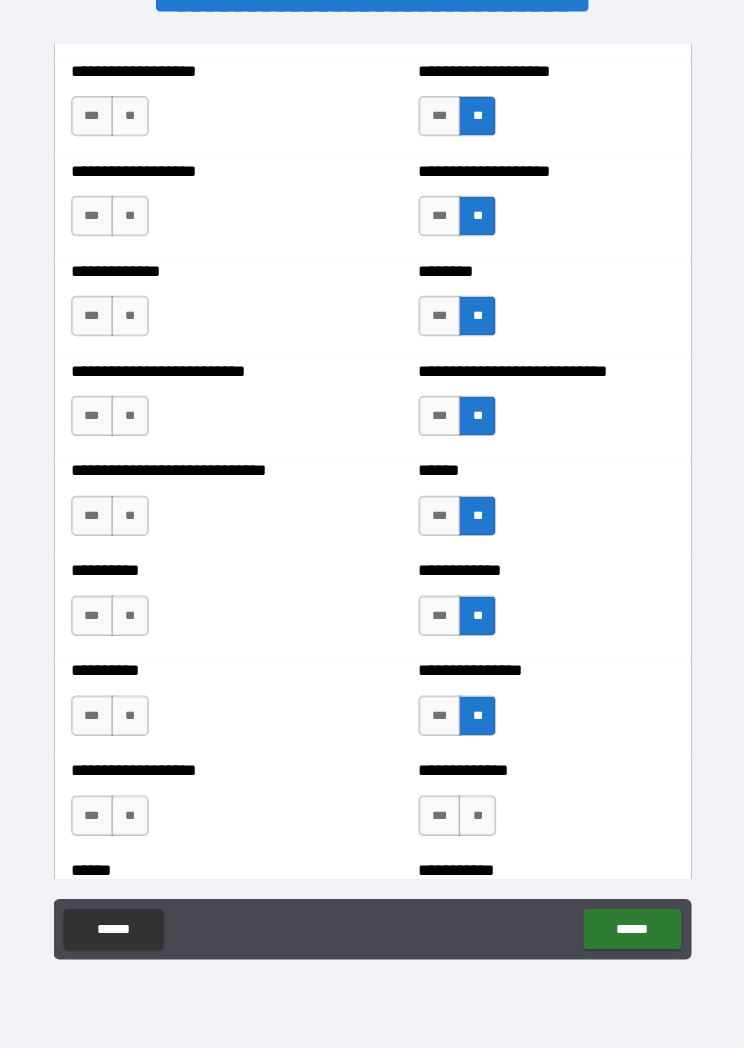 click on "**" at bounding box center (475, 818) 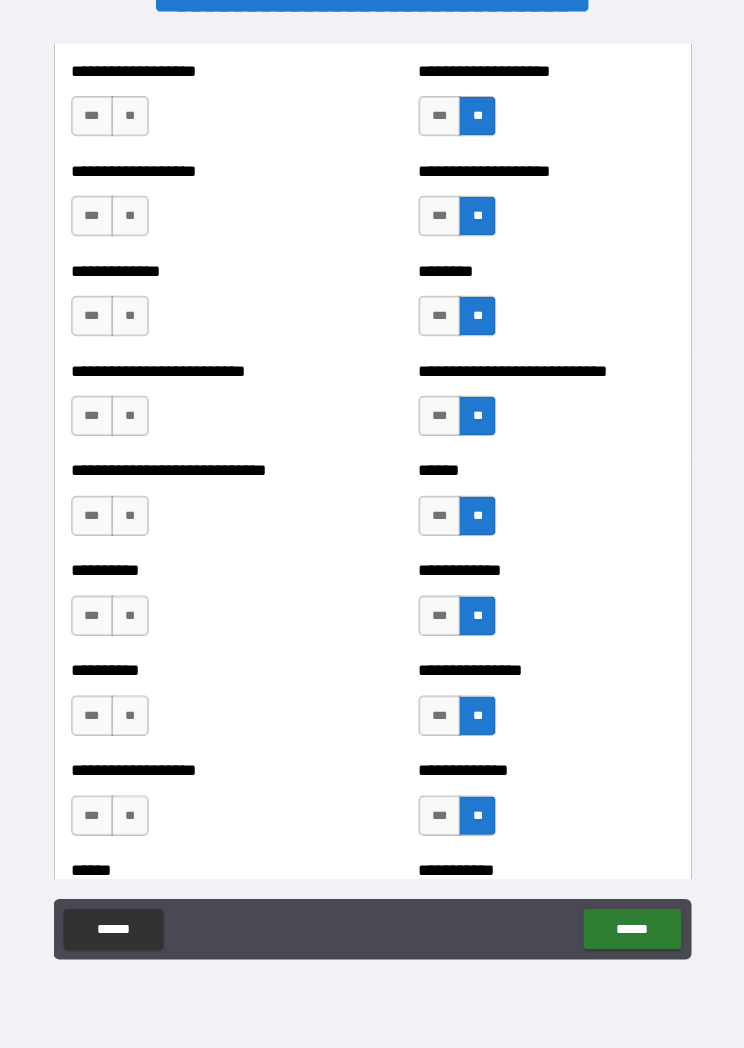 click on "**" at bounding box center (131, 818) 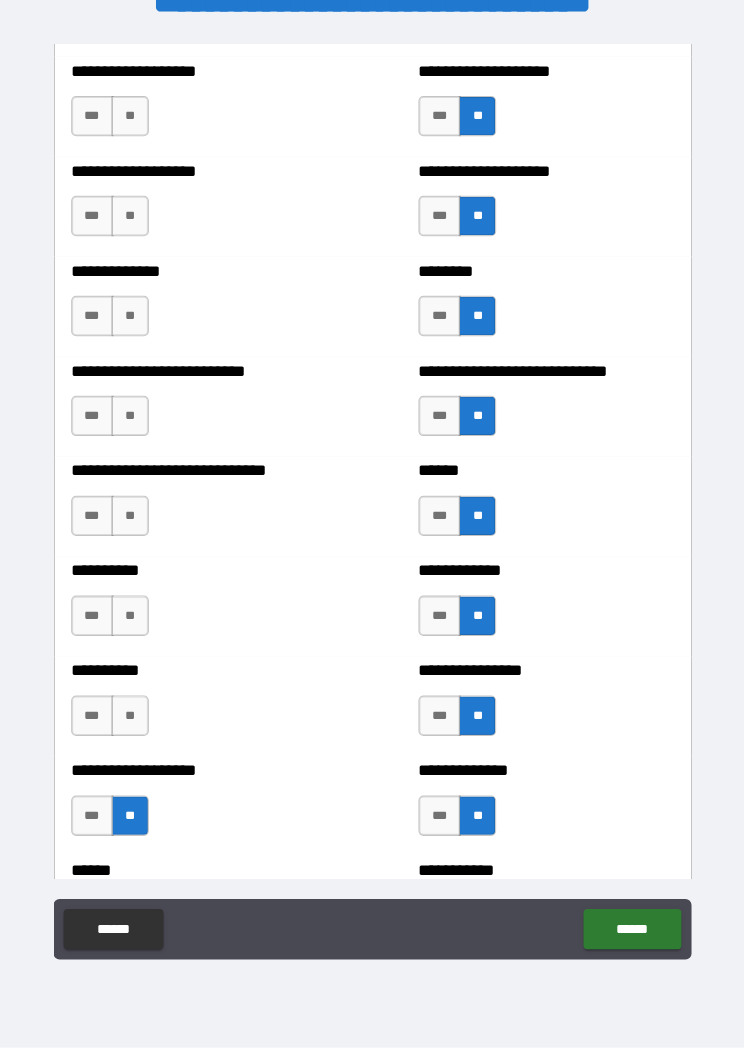 click on "**********" at bounding box center (200, 709) 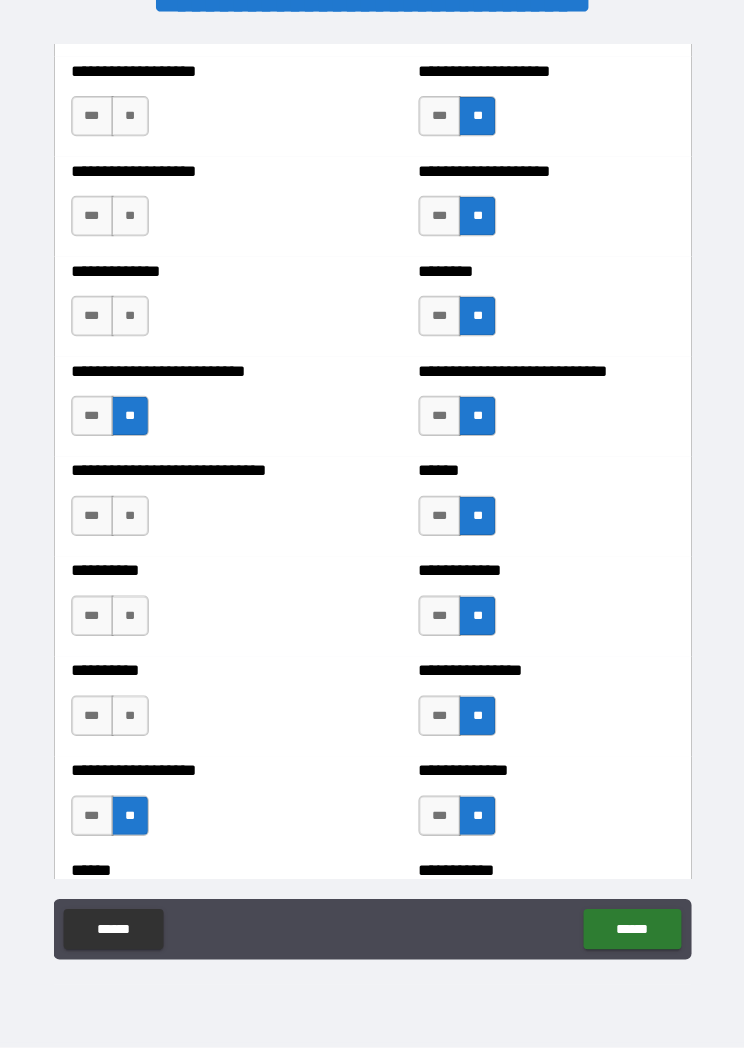 click on "**" at bounding box center (131, 323) 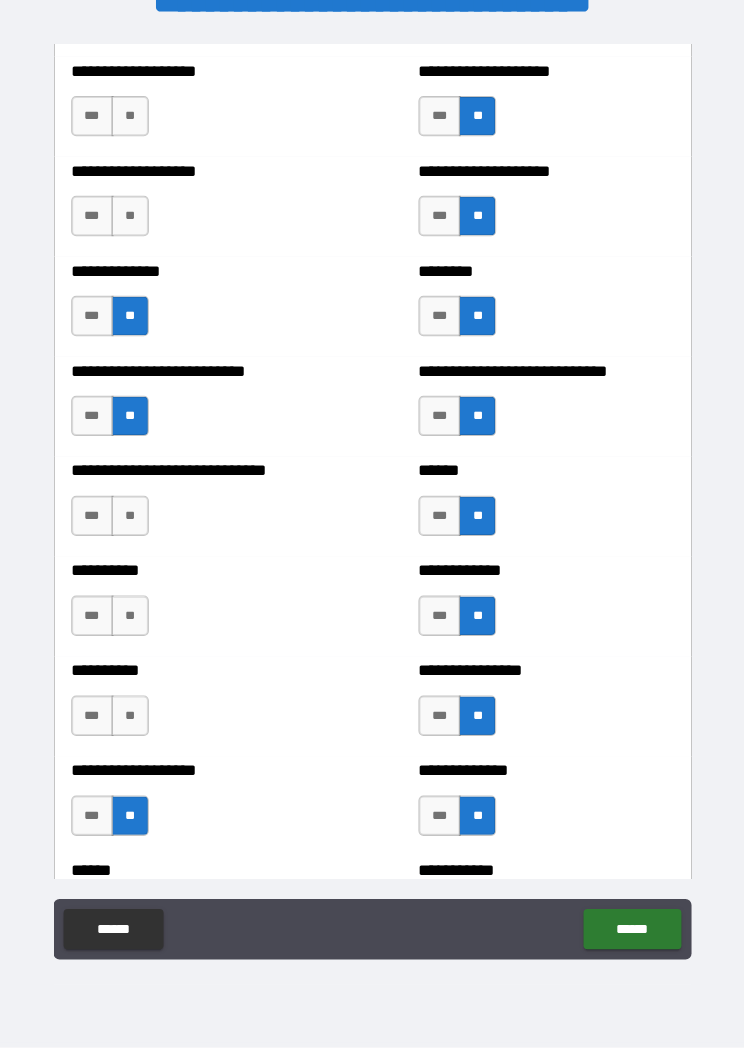 click on "**" at bounding box center [131, 224] 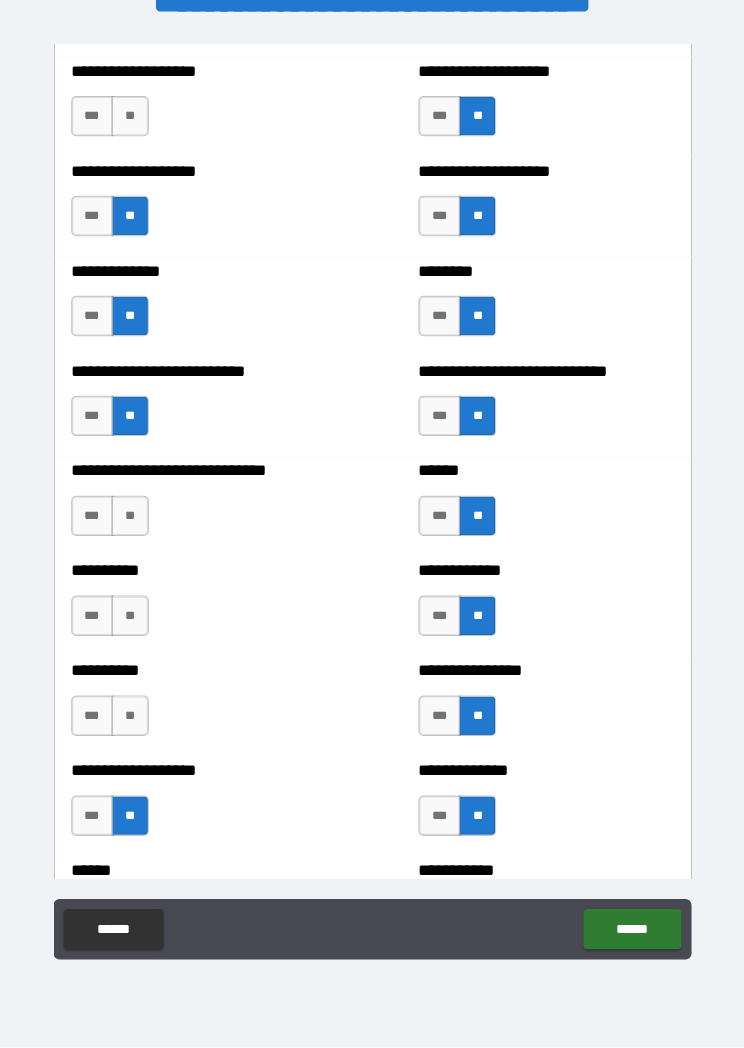 click on "**" at bounding box center [131, 125] 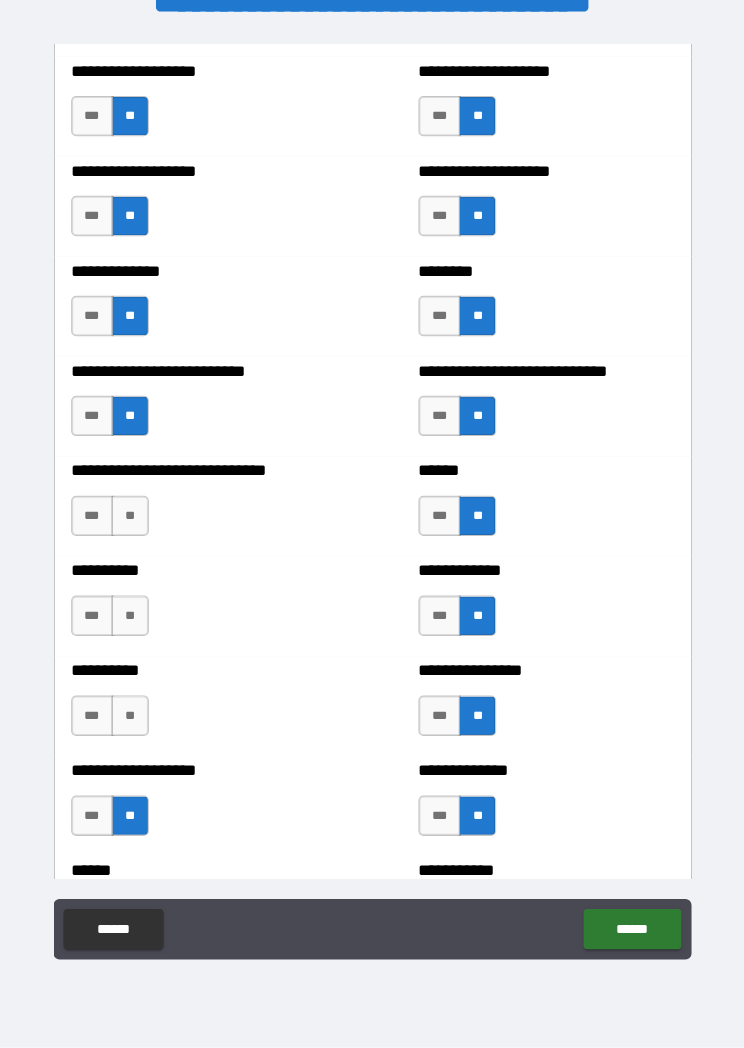 click on "**" at bounding box center (131, 521) 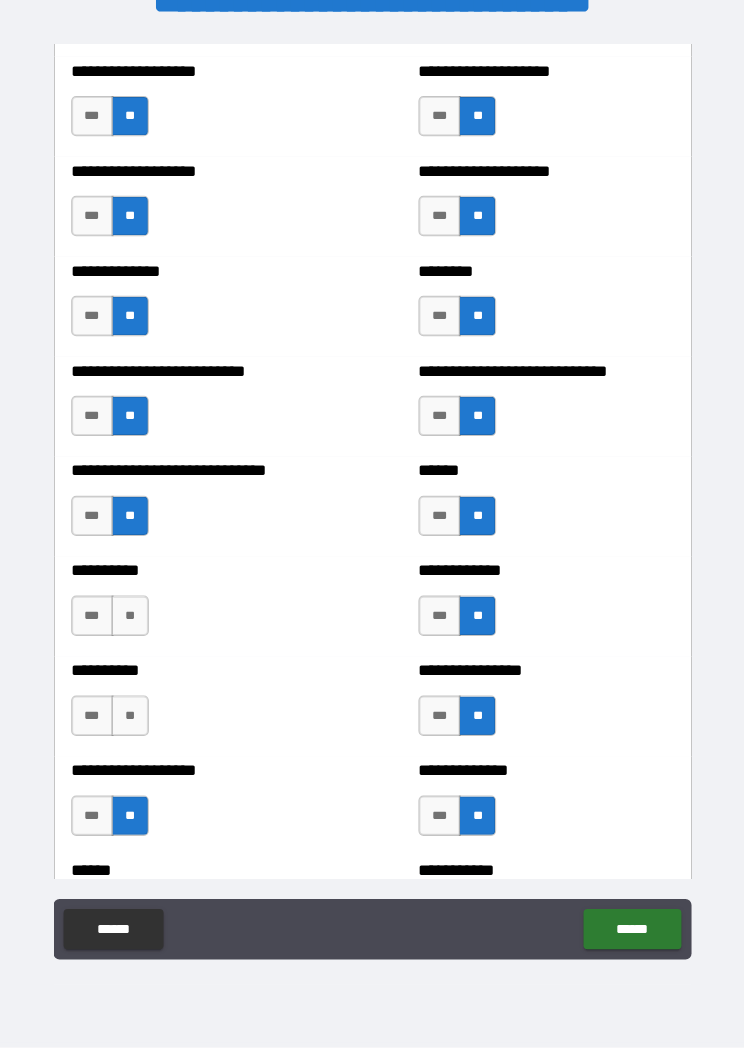 click on "**" at bounding box center (131, 620) 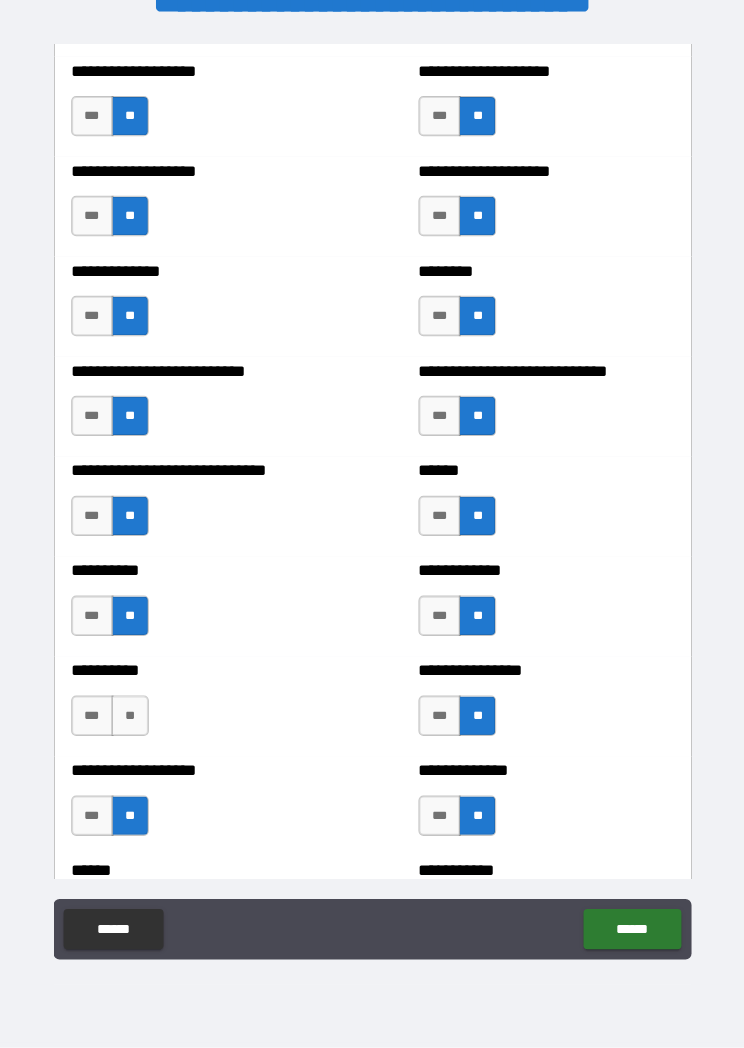 click on "**" at bounding box center (131, 719) 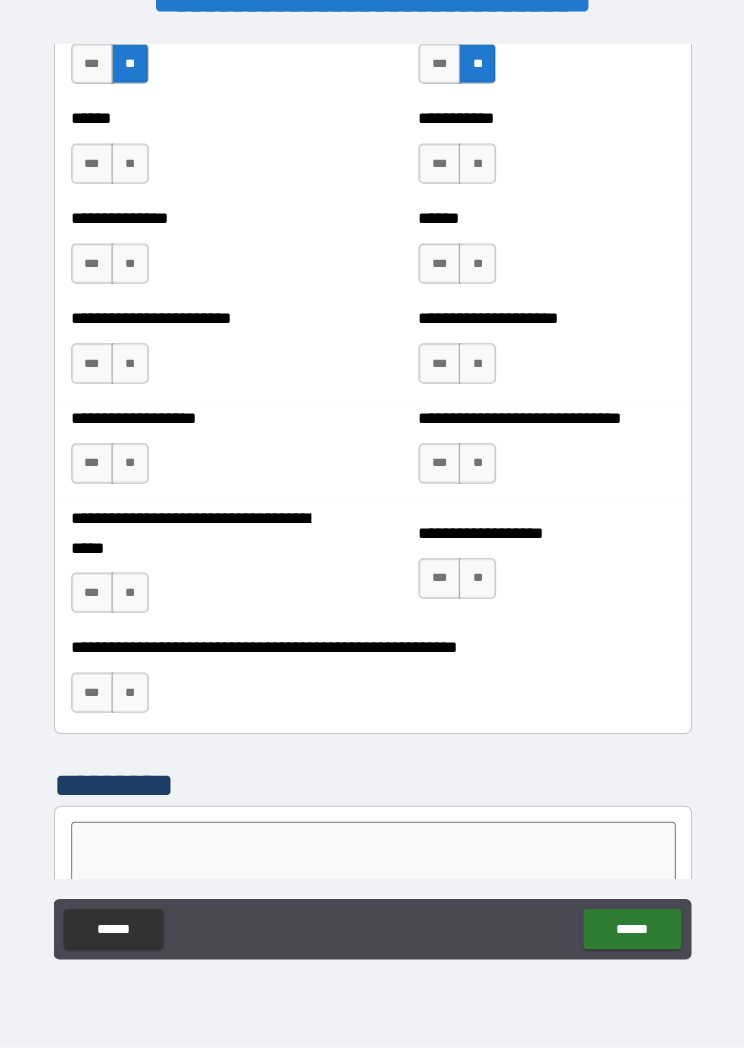 scroll, scrollTop: 4794, scrollLeft: 0, axis: vertical 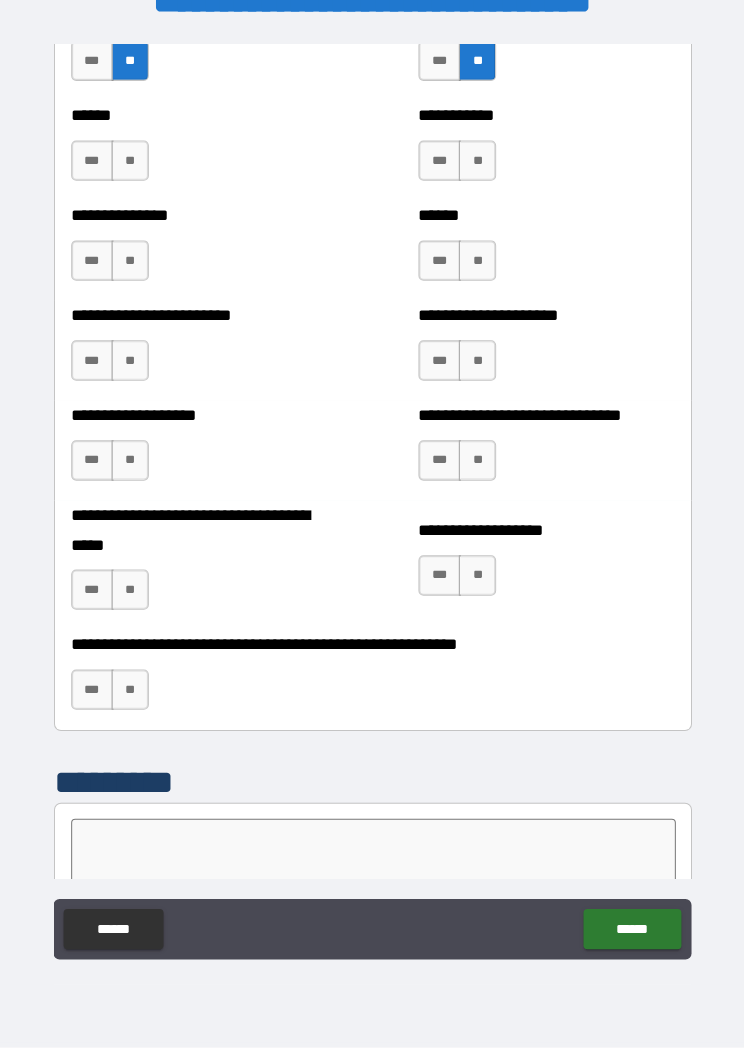 click on "**" at bounding box center (131, 169) 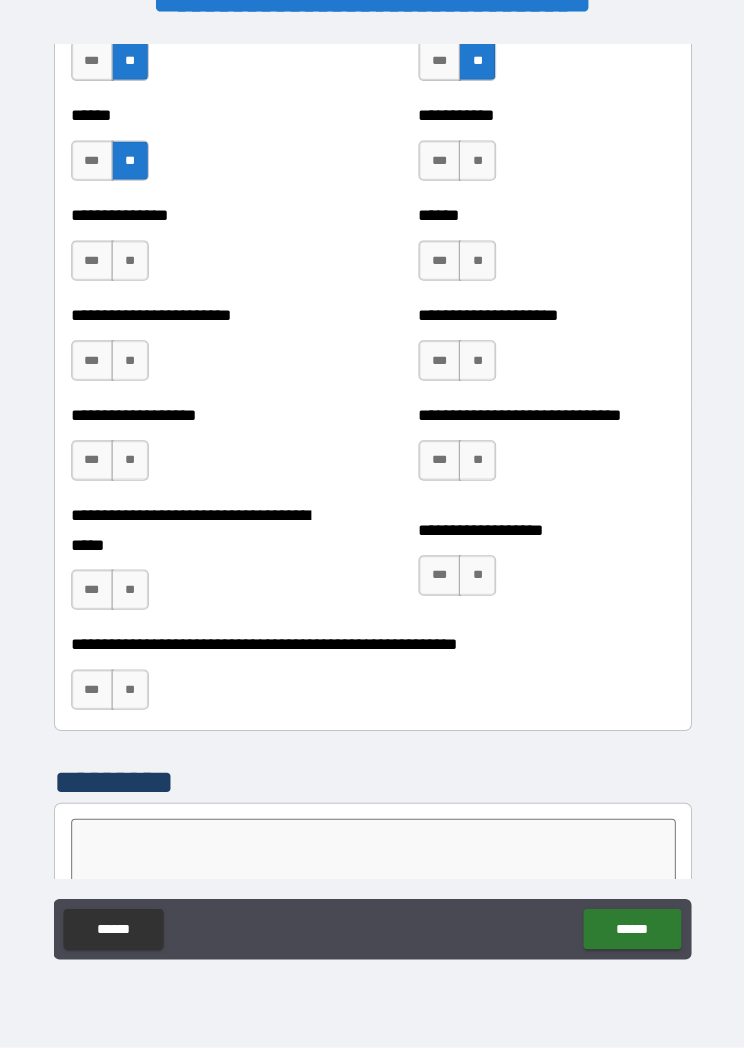 click on "**" at bounding box center (131, 268) 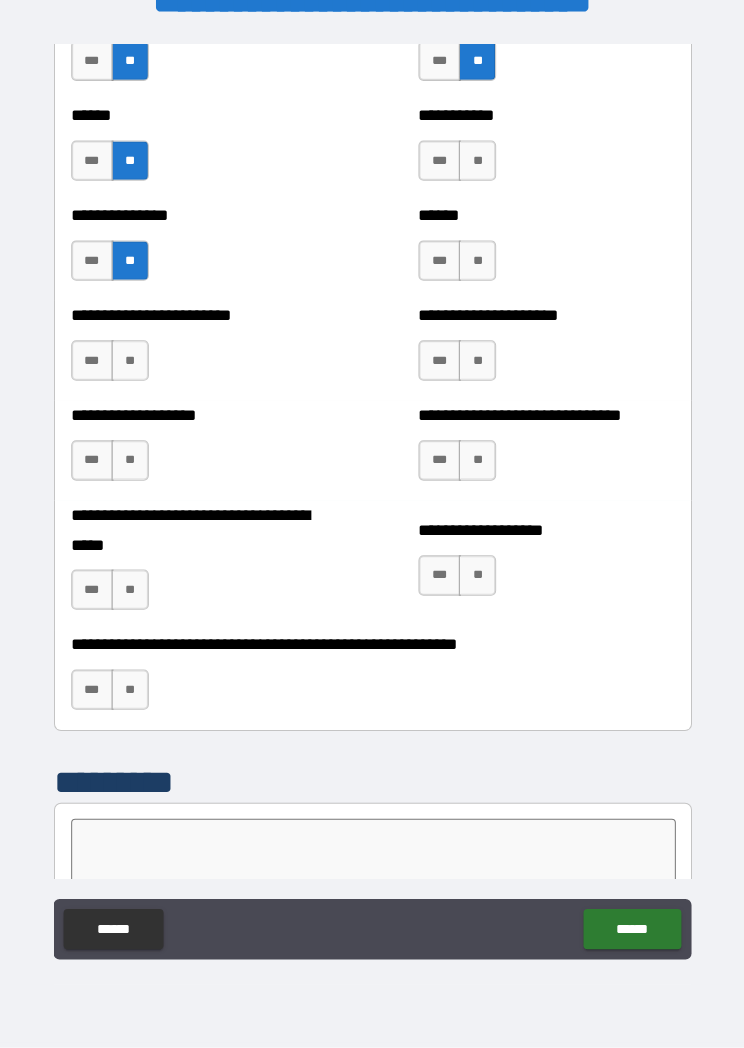 click on "**" at bounding box center (131, 367) 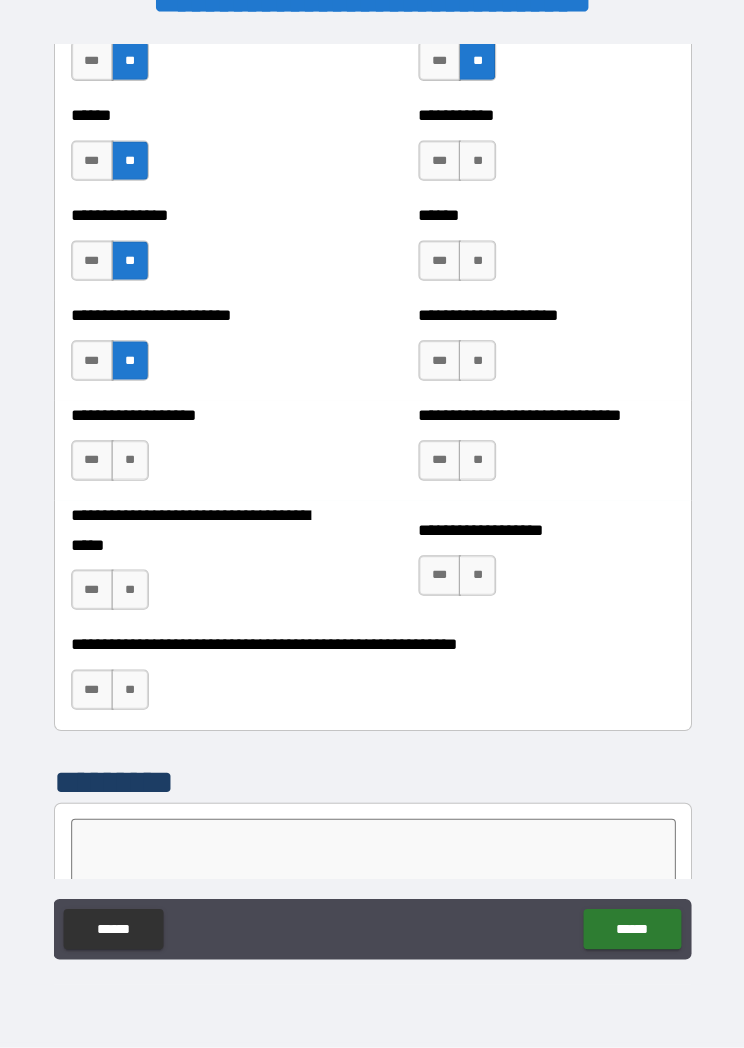 click on "**" at bounding box center (131, 466) 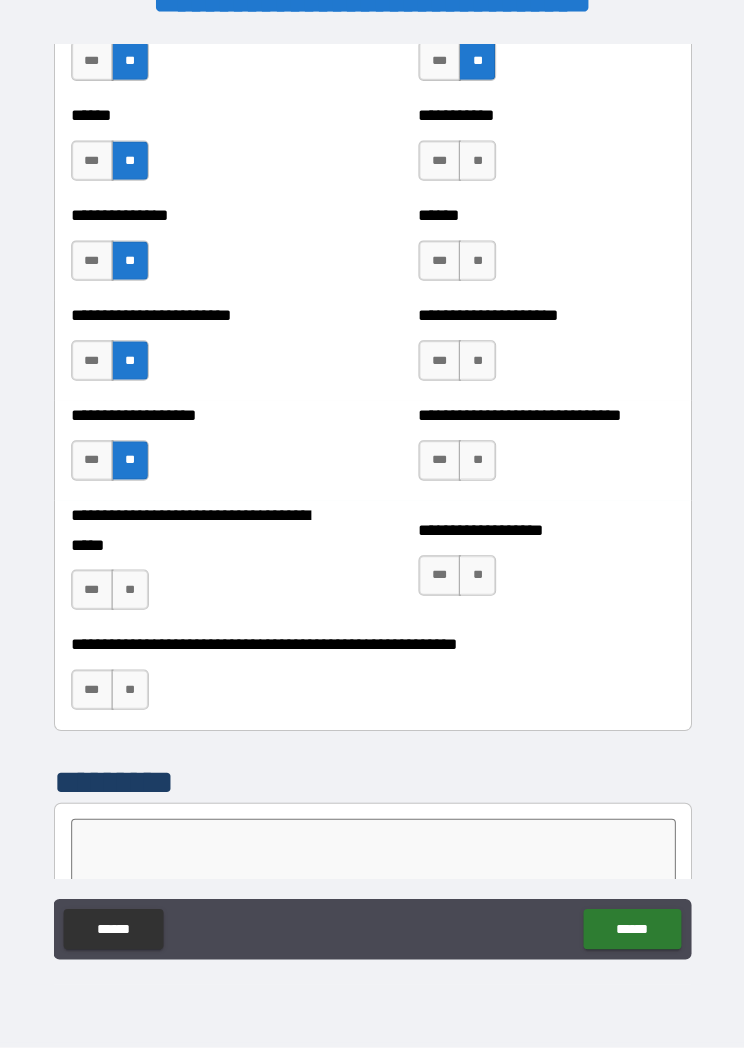 click on "**" at bounding box center [131, 594] 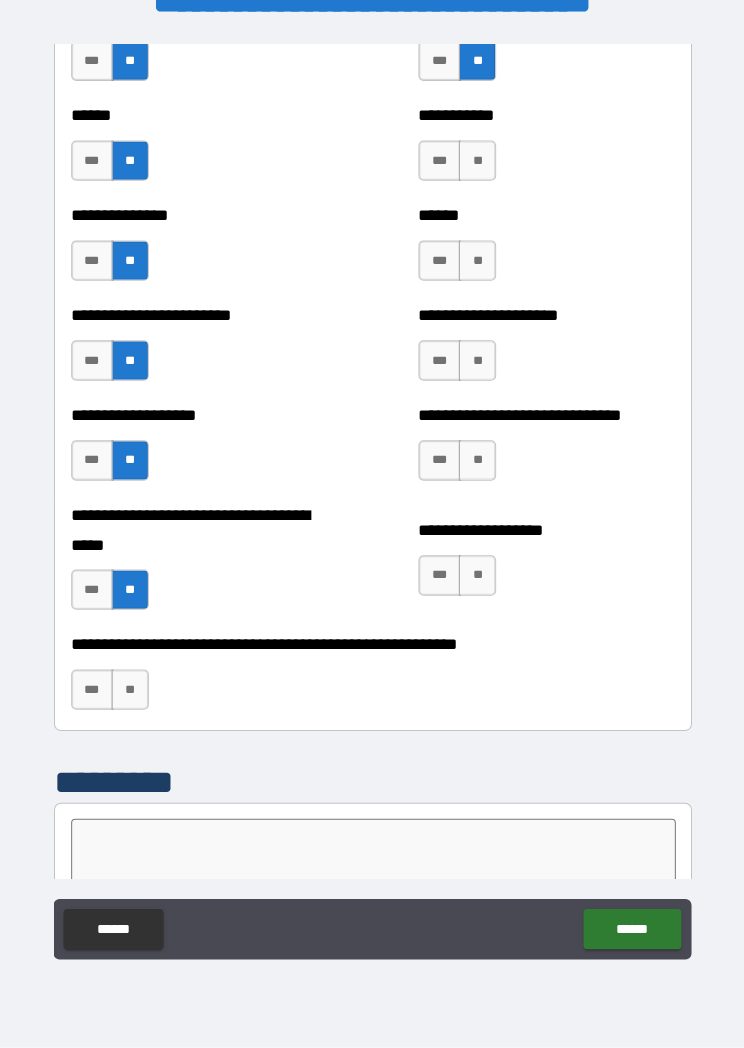 click on "**" at bounding box center [131, 693] 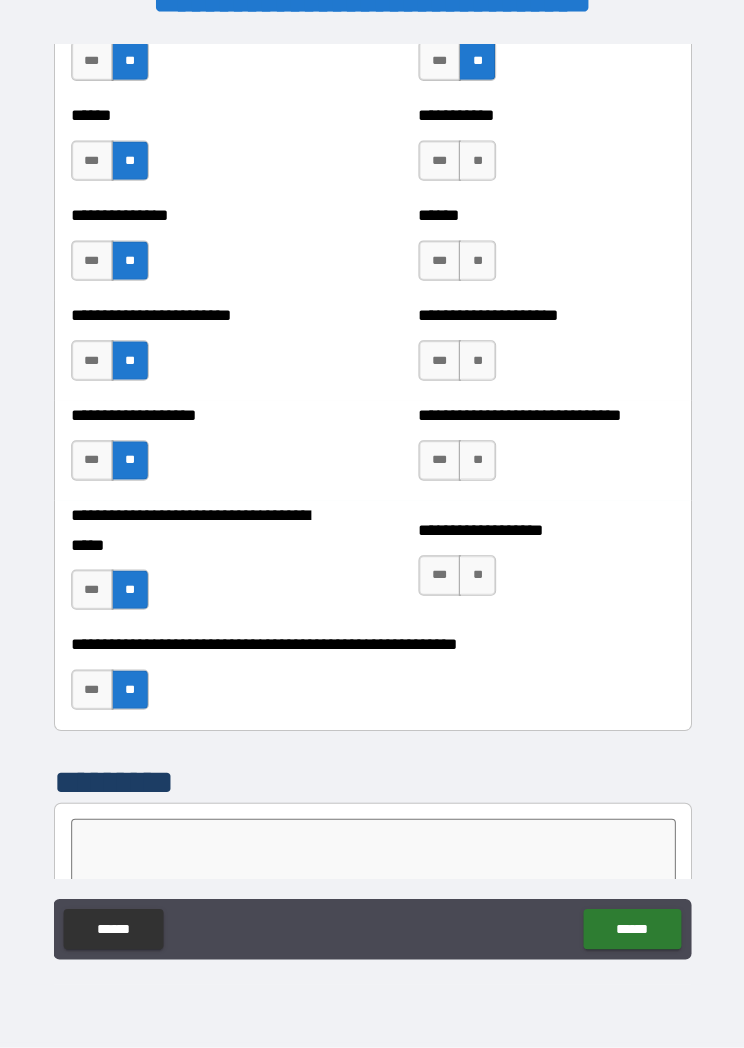 click on "**" at bounding box center (475, 580) 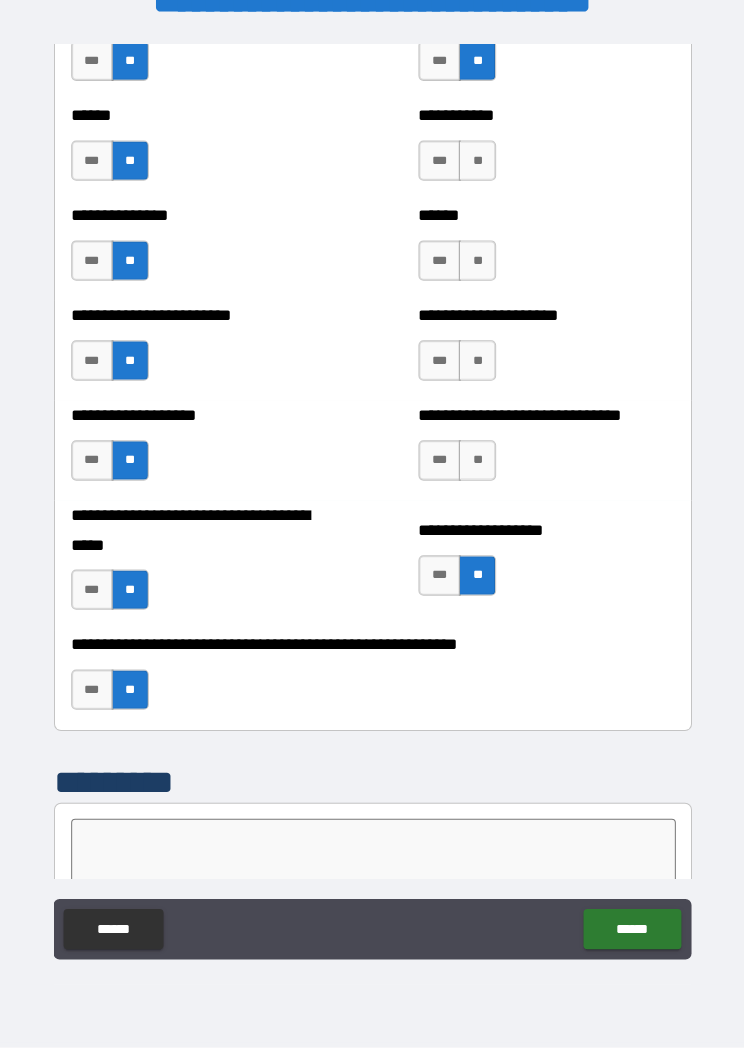 click on "*** **" at bounding box center [458, 471] 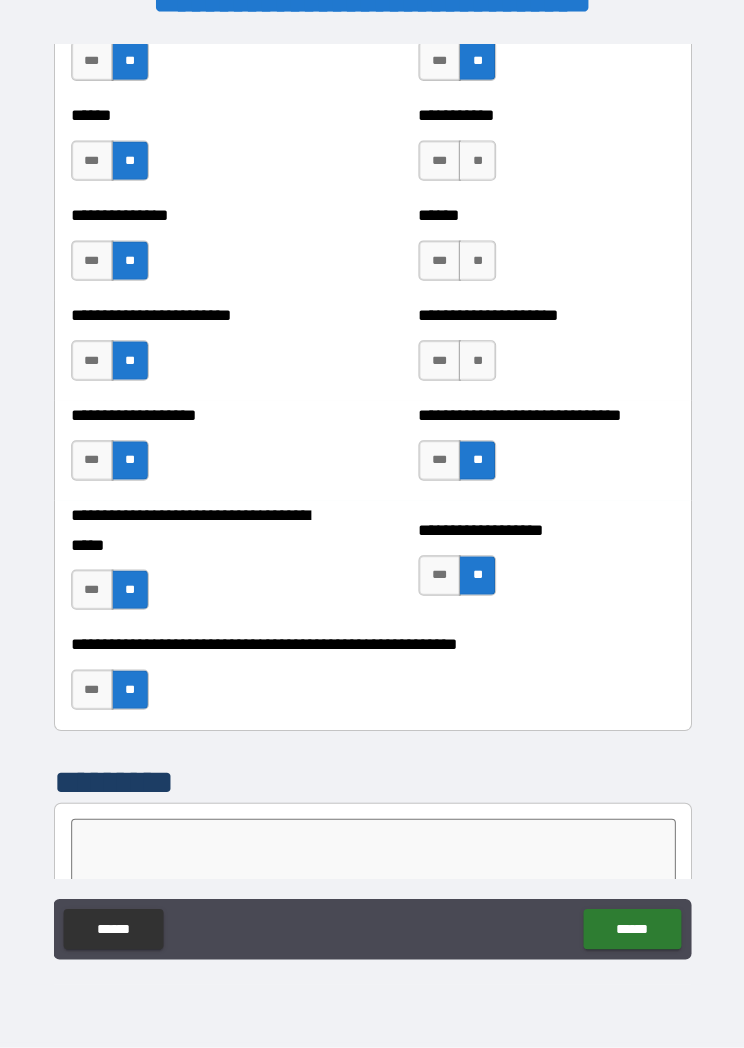 click on "**" at bounding box center [475, 367] 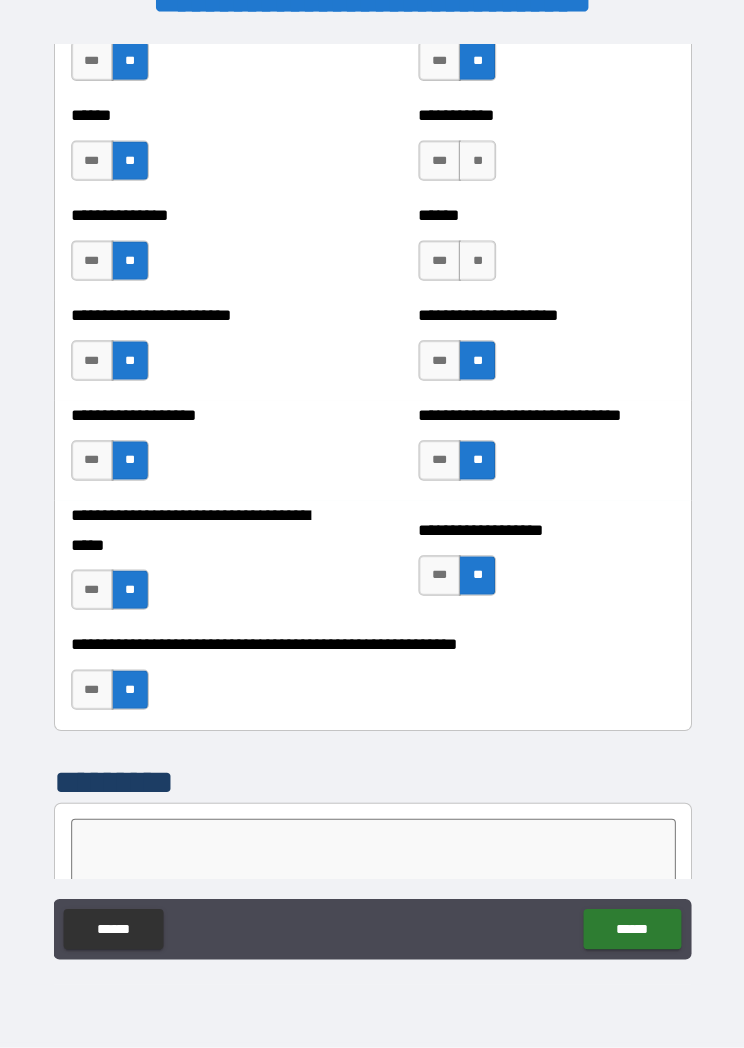 click on "**" at bounding box center (475, 268) 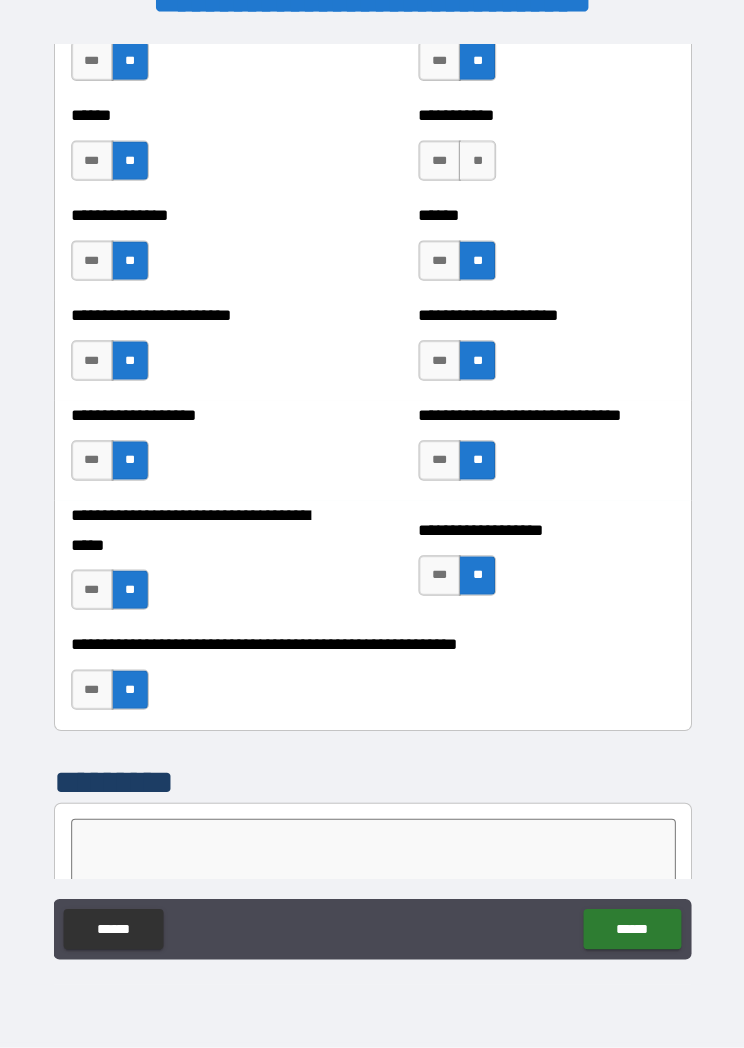click on "**" at bounding box center [475, 169] 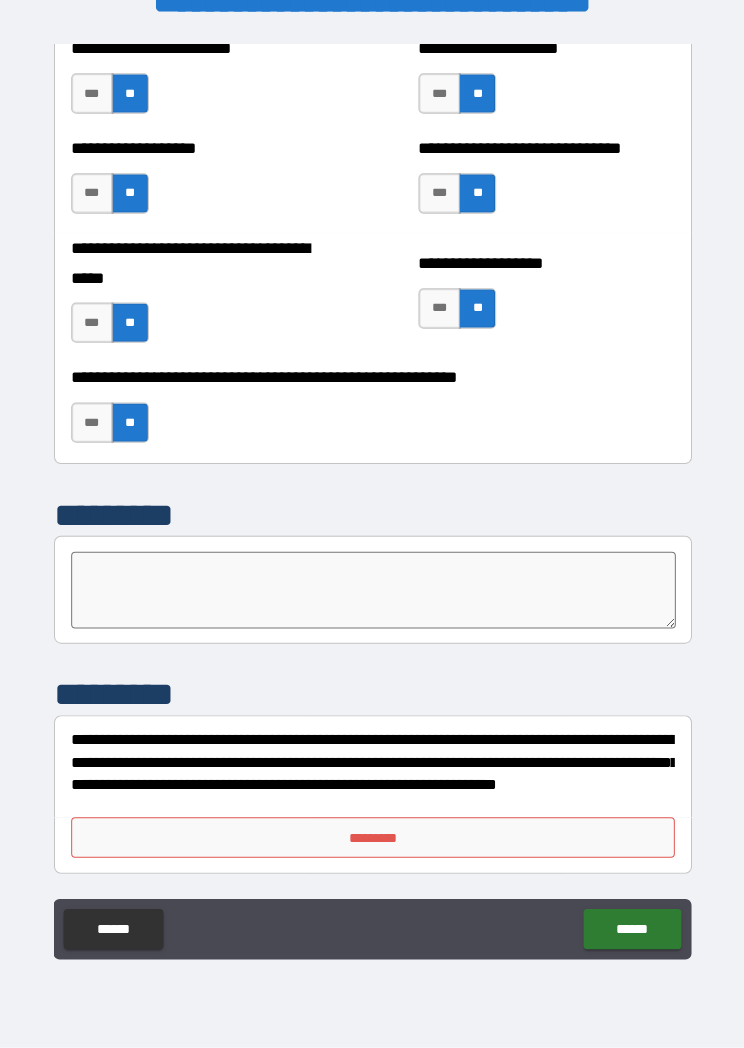 scroll, scrollTop: 5059, scrollLeft: 0, axis: vertical 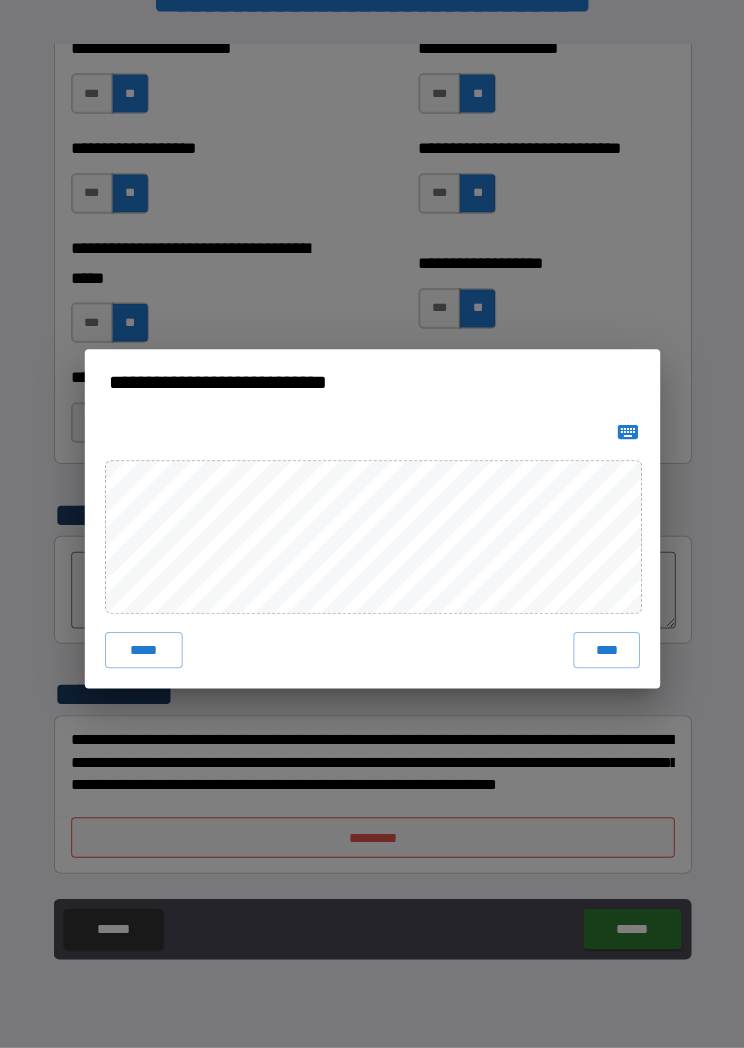 click on "****" at bounding box center (604, 654) 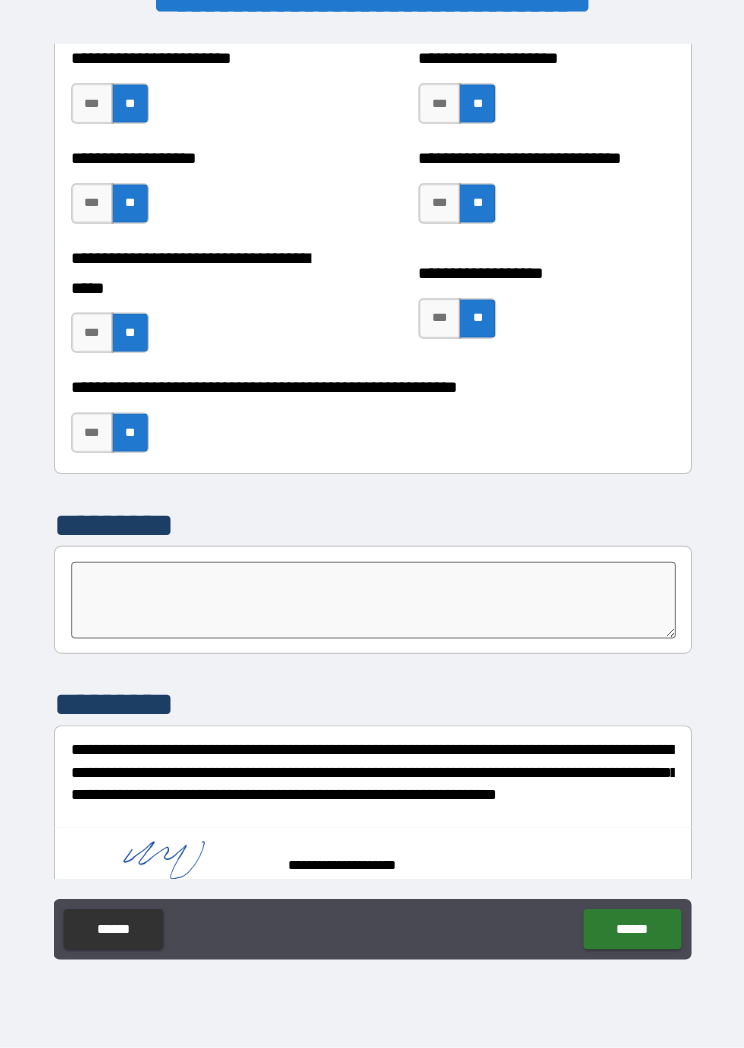 click on "******" at bounding box center [629, 930] 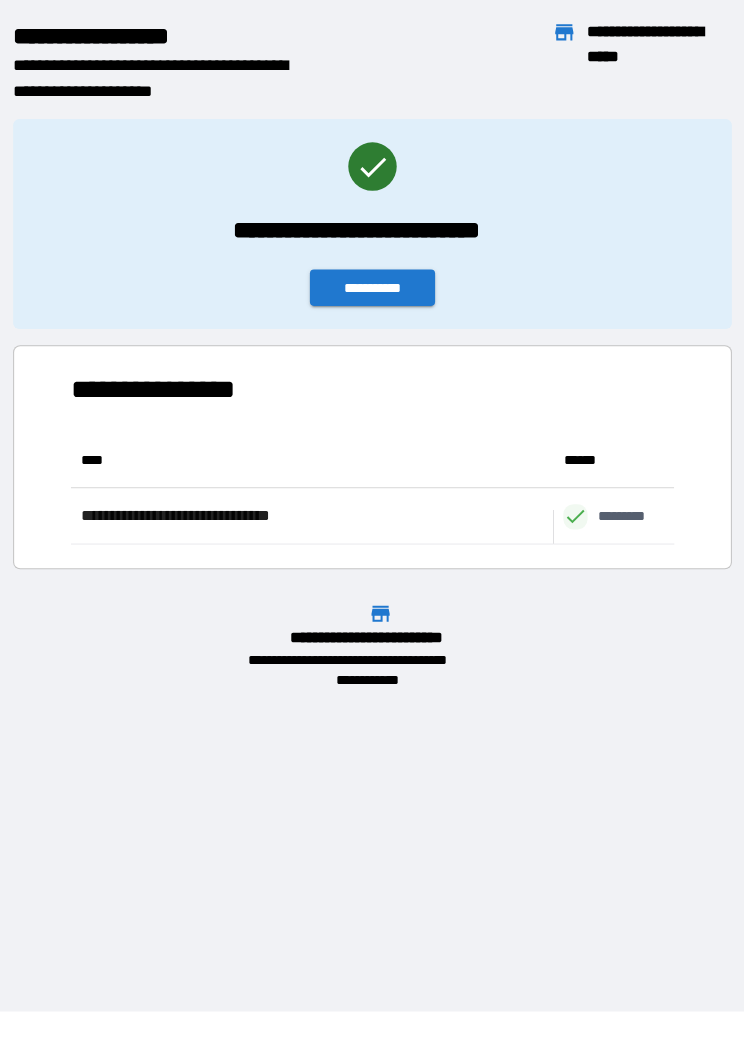 scroll, scrollTop: 1, scrollLeft: 1, axis: both 